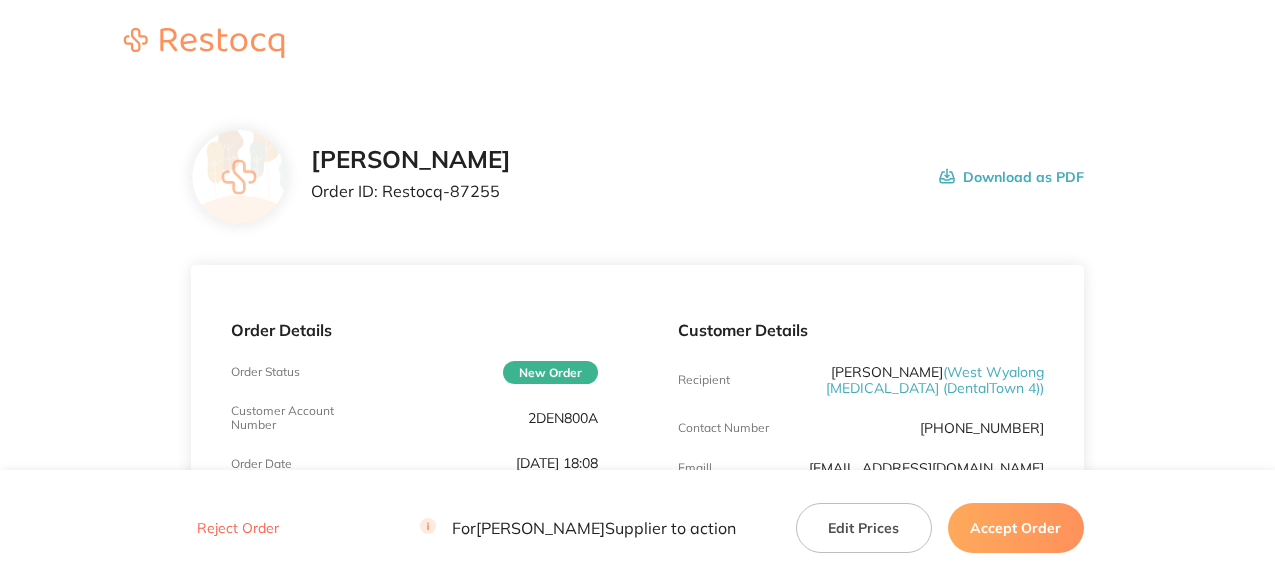 scroll, scrollTop: 0, scrollLeft: 0, axis: both 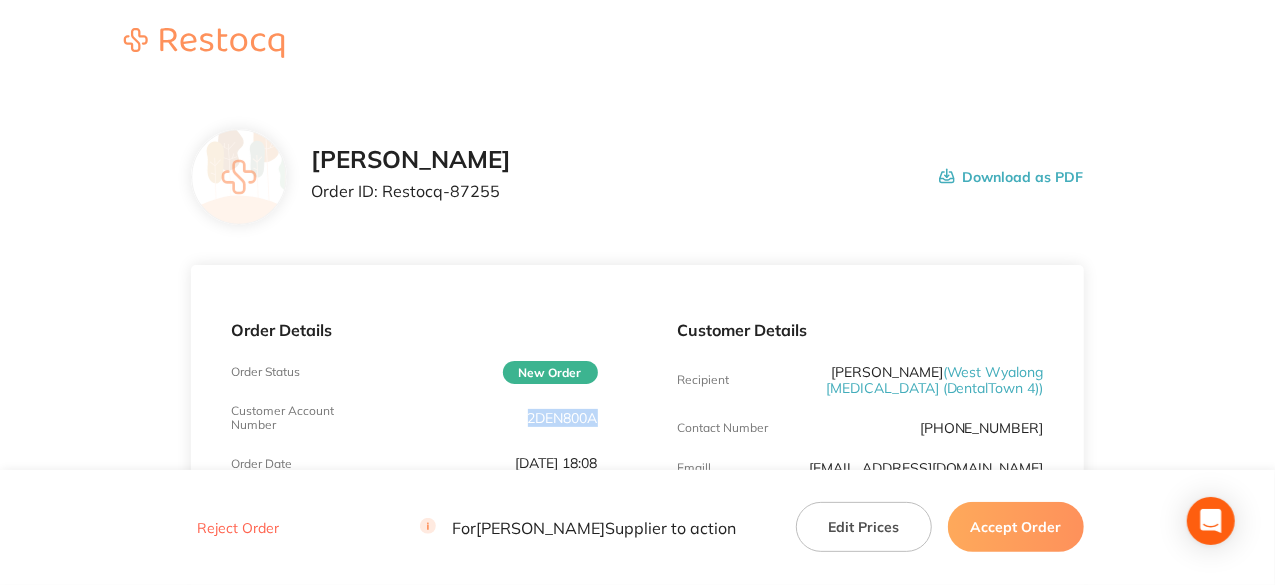 drag, startPoint x: 594, startPoint y: 417, endPoint x: 525, endPoint y: 416, distance: 69.00725 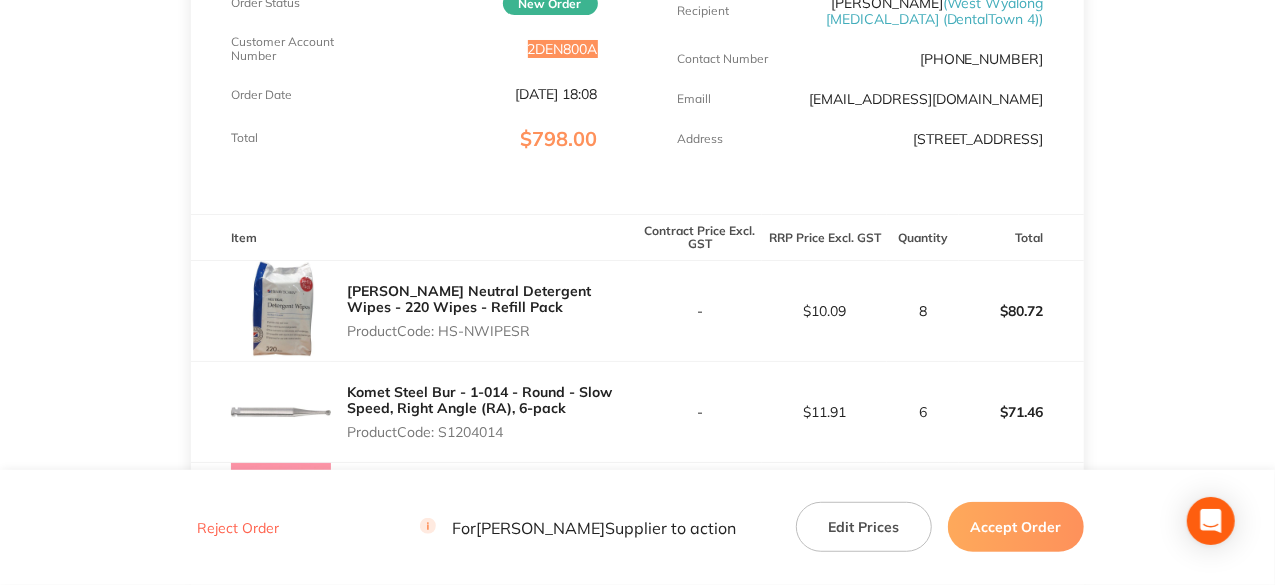 scroll, scrollTop: 400, scrollLeft: 0, axis: vertical 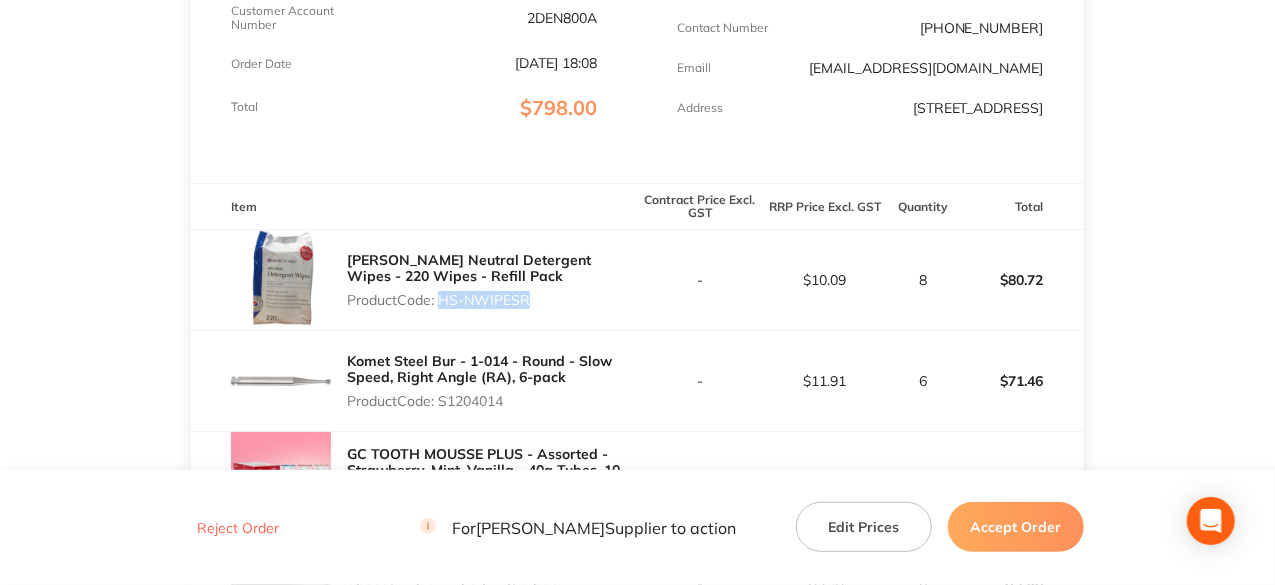 drag, startPoint x: 439, startPoint y: 312, endPoint x: 533, endPoint y: 317, distance: 94.13288 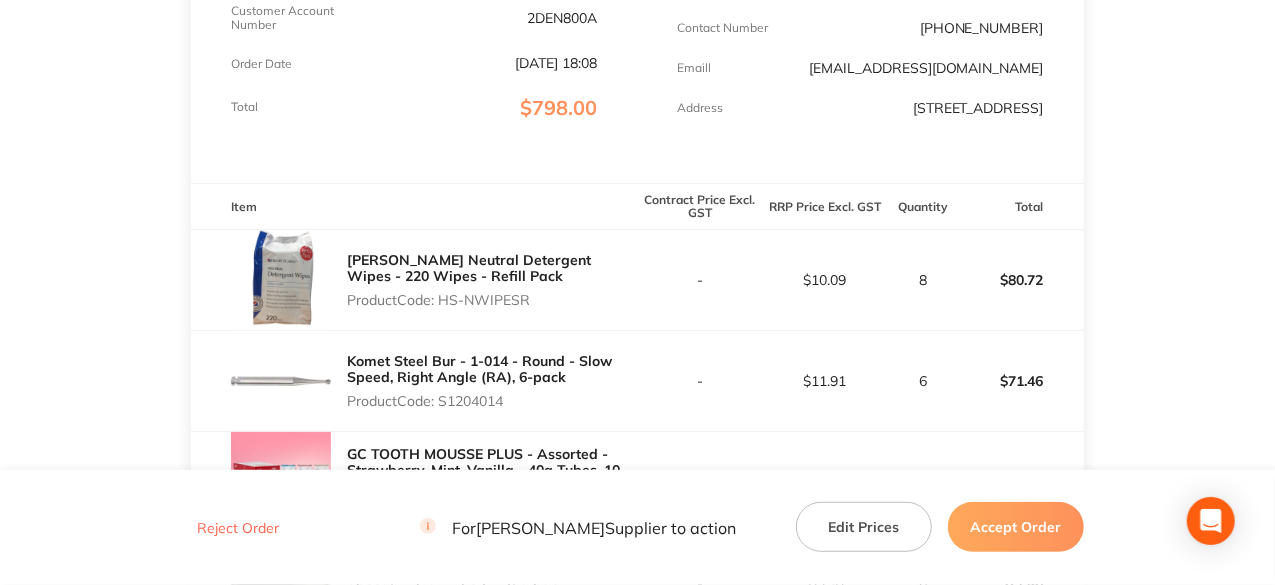 drag, startPoint x: 444, startPoint y: 315, endPoint x: 533, endPoint y: 313, distance: 89.02247 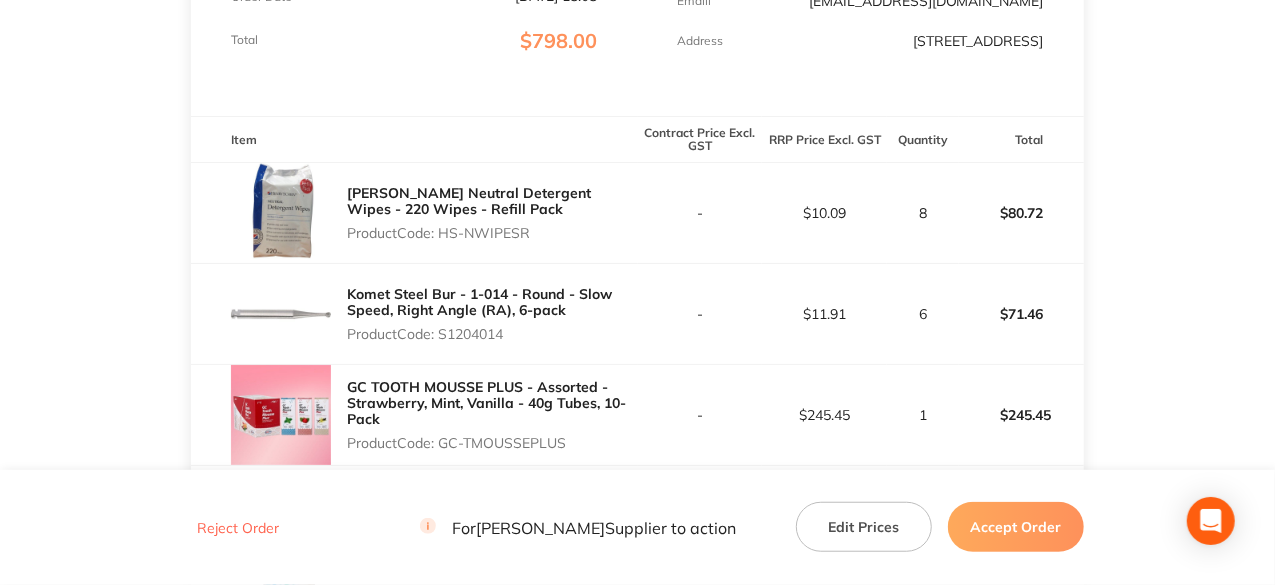 scroll, scrollTop: 600, scrollLeft: 0, axis: vertical 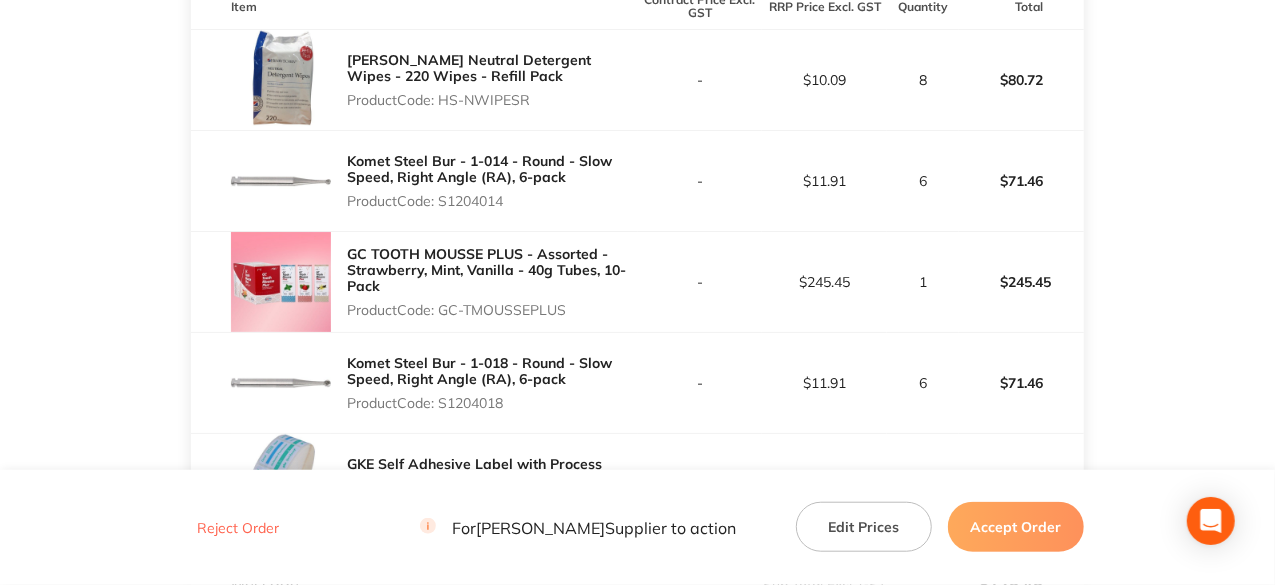drag, startPoint x: 441, startPoint y: 215, endPoint x: 510, endPoint y: 218, distance: 69.065186 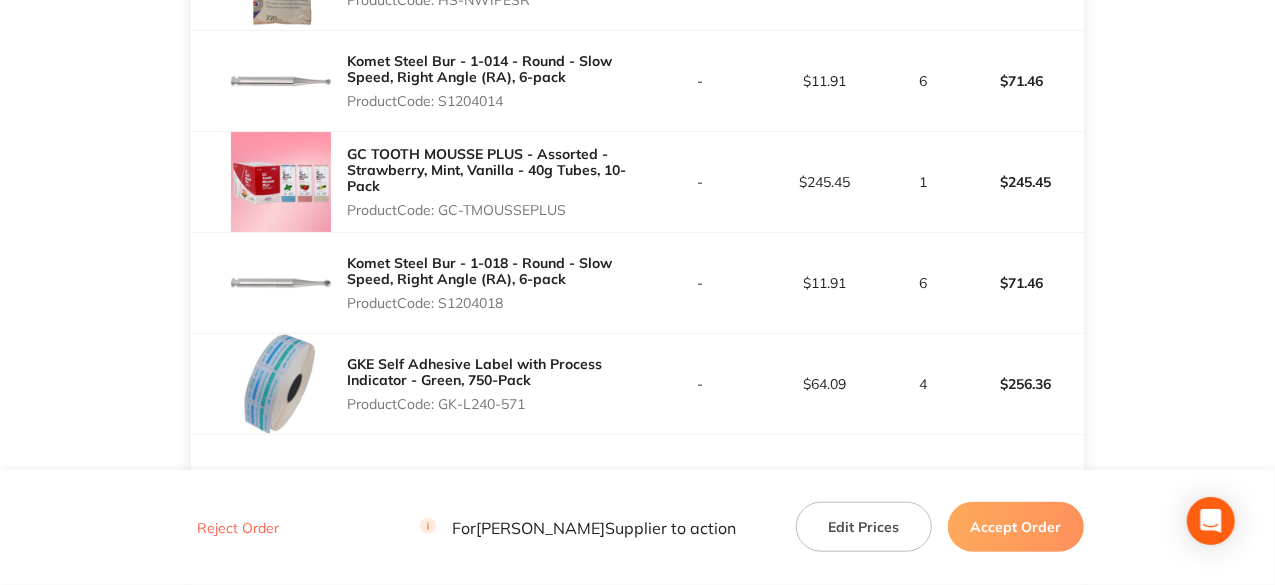 drag, startPoint x: 441, startPoint y: 316, endPoint x: 514, endPoint y: 307, distance: 73.552704 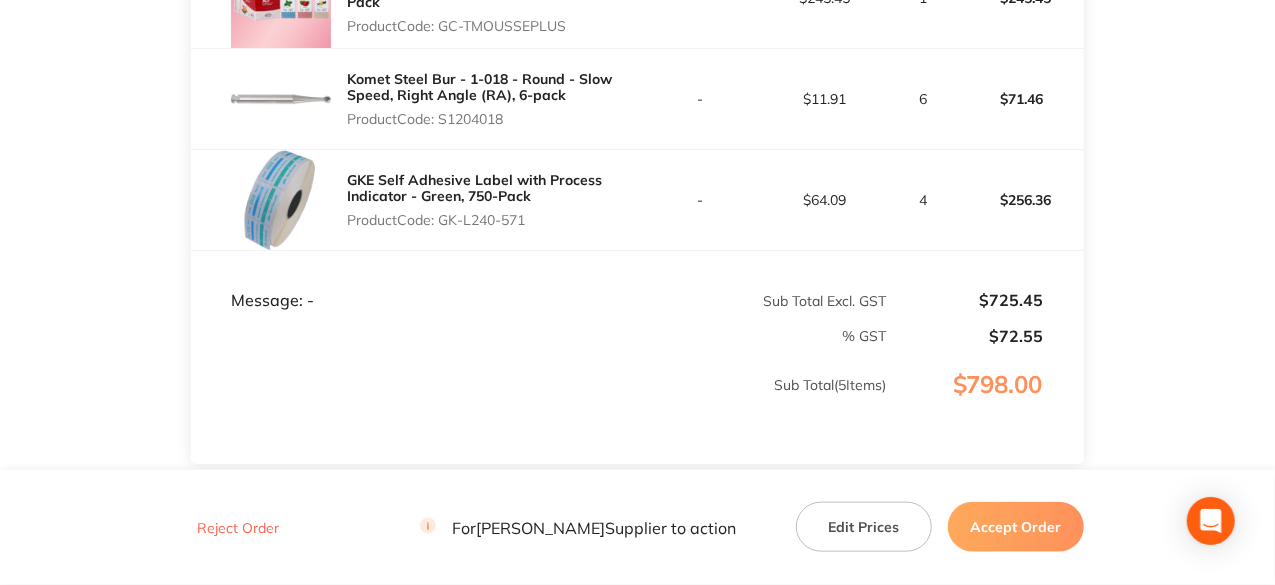 scroll, scrollTop: 900, scrollLeft: 0, axis: vertical 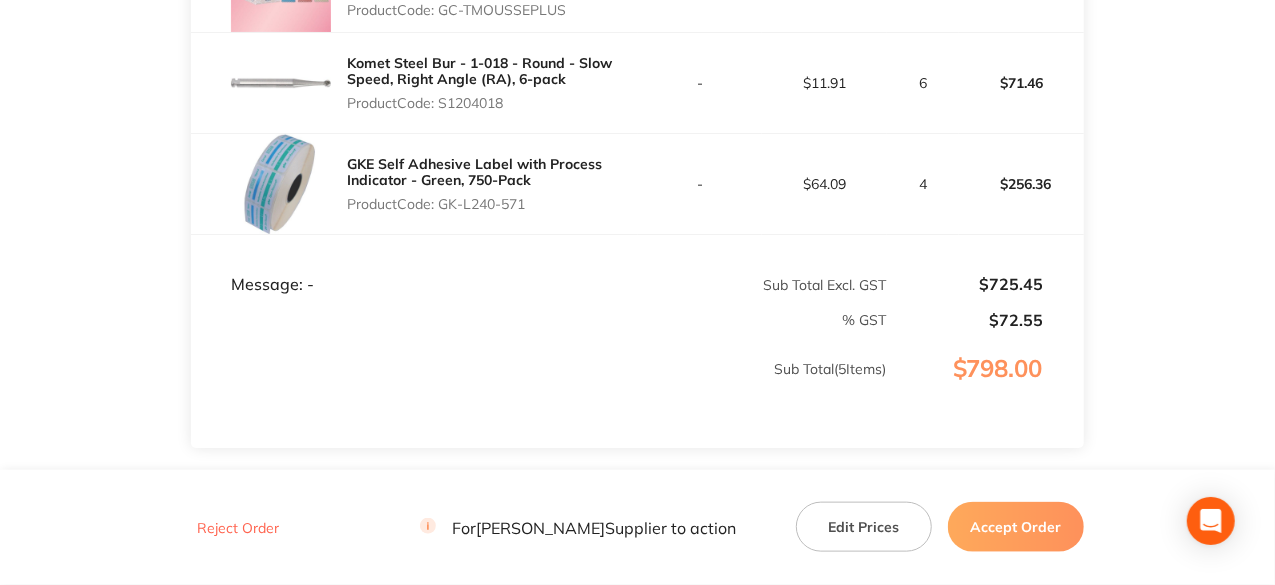 drag, startPoint x: 445, startPoint y: 219, endPoint x: 546, endPoint y: 224, distance: 101.12369 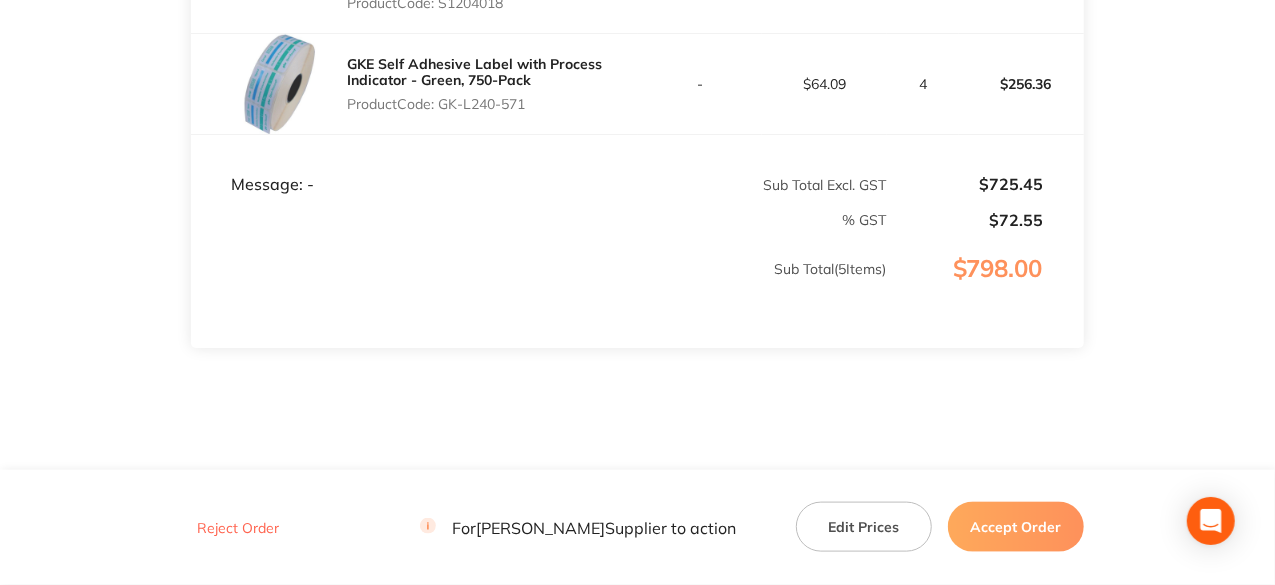 click on "Accept Order" at bounding box center [1016, 527] 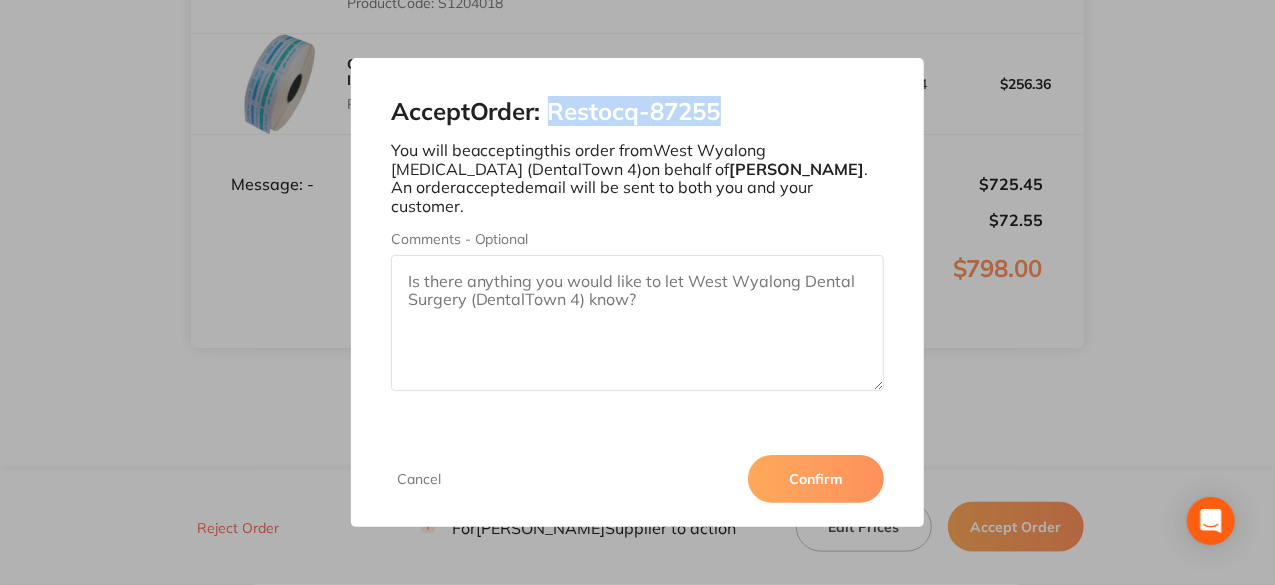 drag, startPoint x: 731, startPoint y: 119, endPoint x: 558, endPoint y: 113, distance: 173.10402 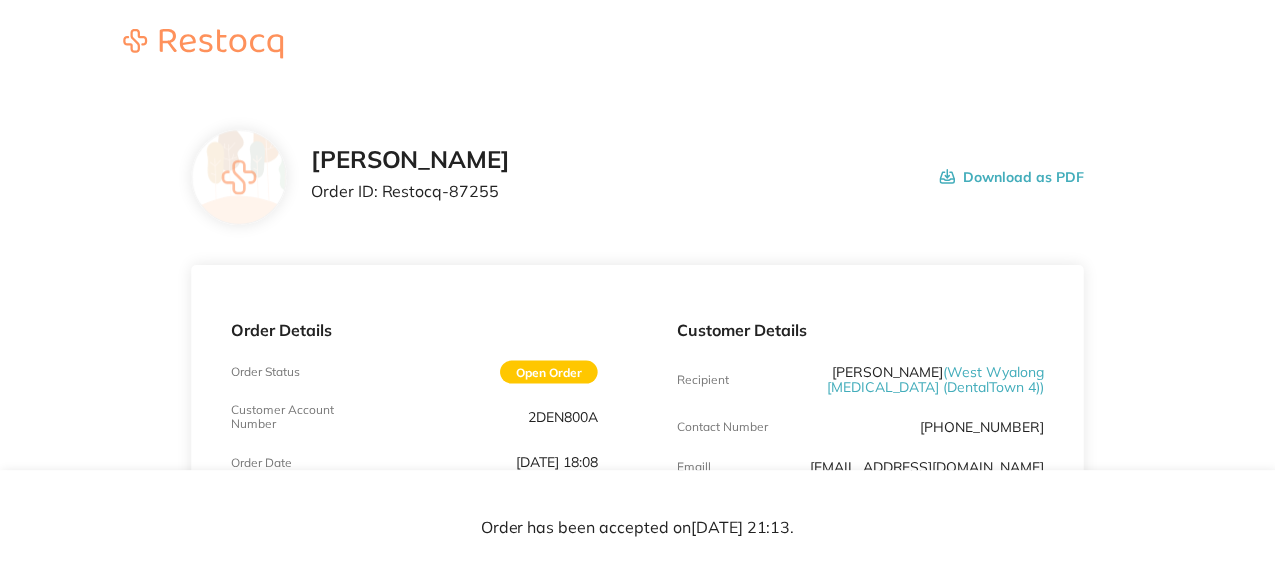 scroll, scrollTop: 0, scrollLeft: 0, axis: both 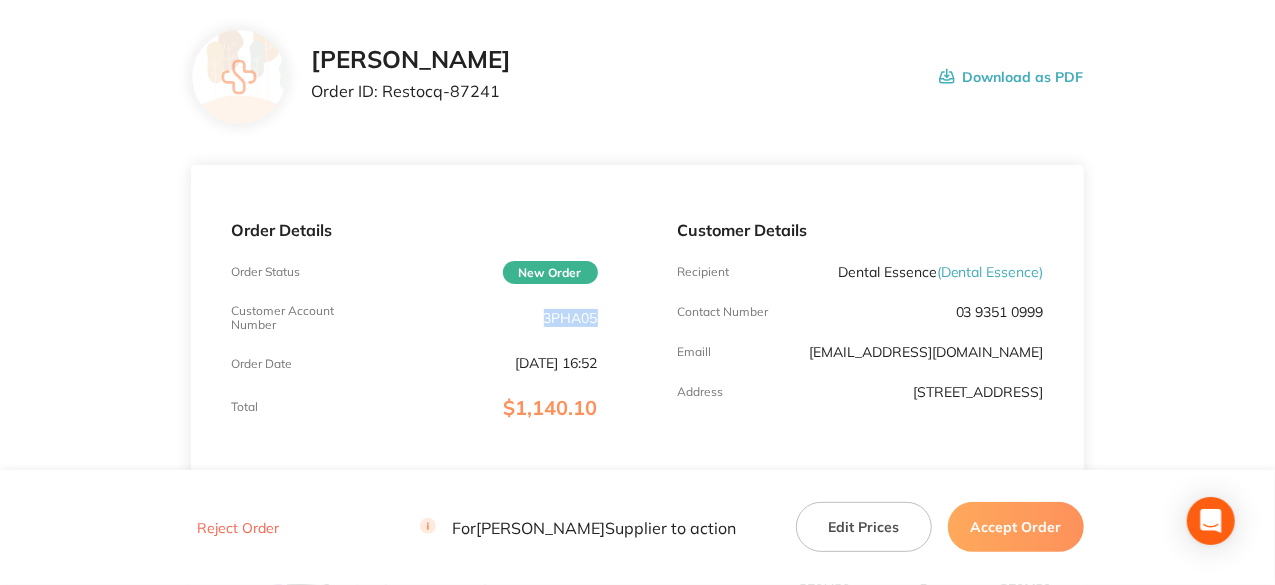 drag, startPoint x: 606, startPoint y: 319, endPoint x: 537, endPoint y: 321, distance: 69.02898 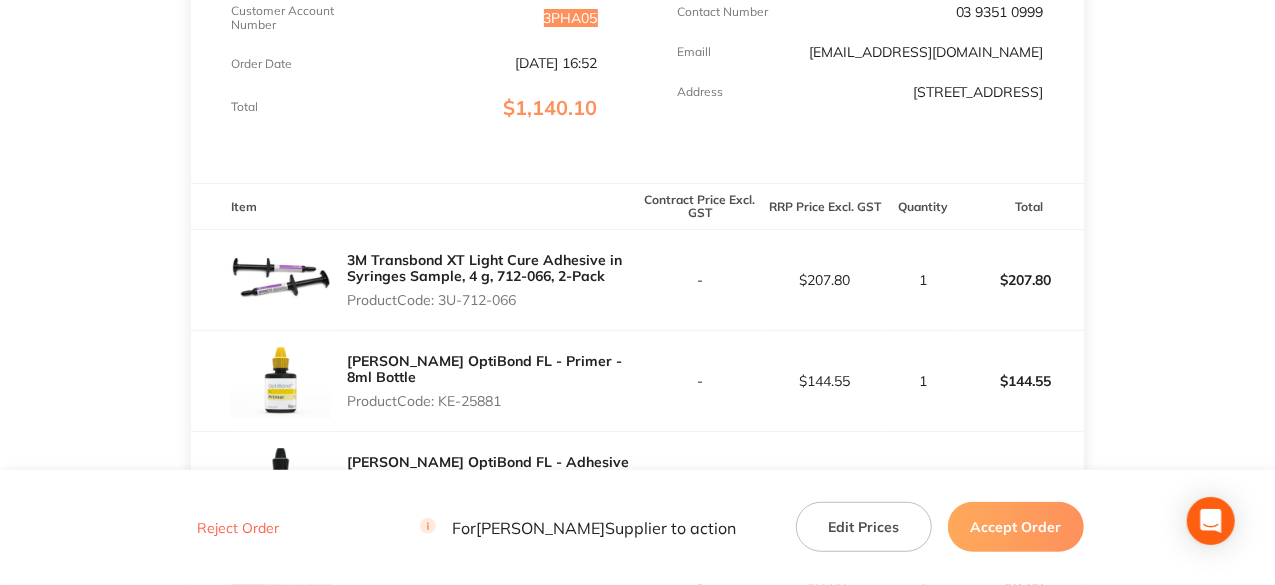 scroll, scrollTop: 500, scrollLeft: 0, axis: vertical 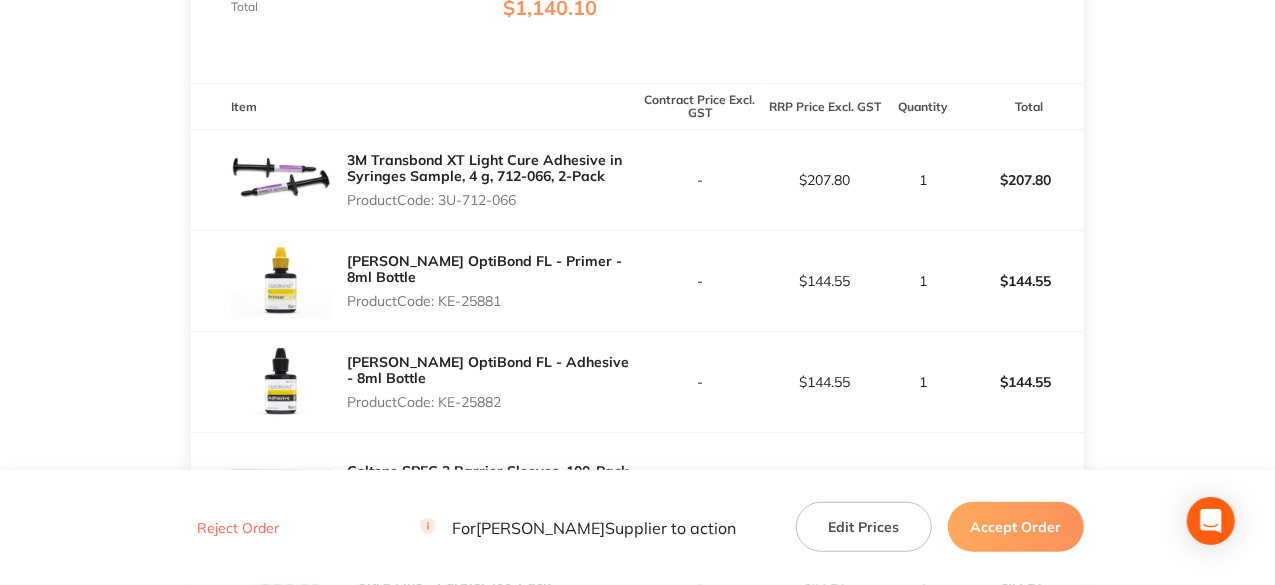 drag, startPoint x: 518, startPoint y: 297, endPoint x: 443, endPoint y: 296, distance: 75.00667 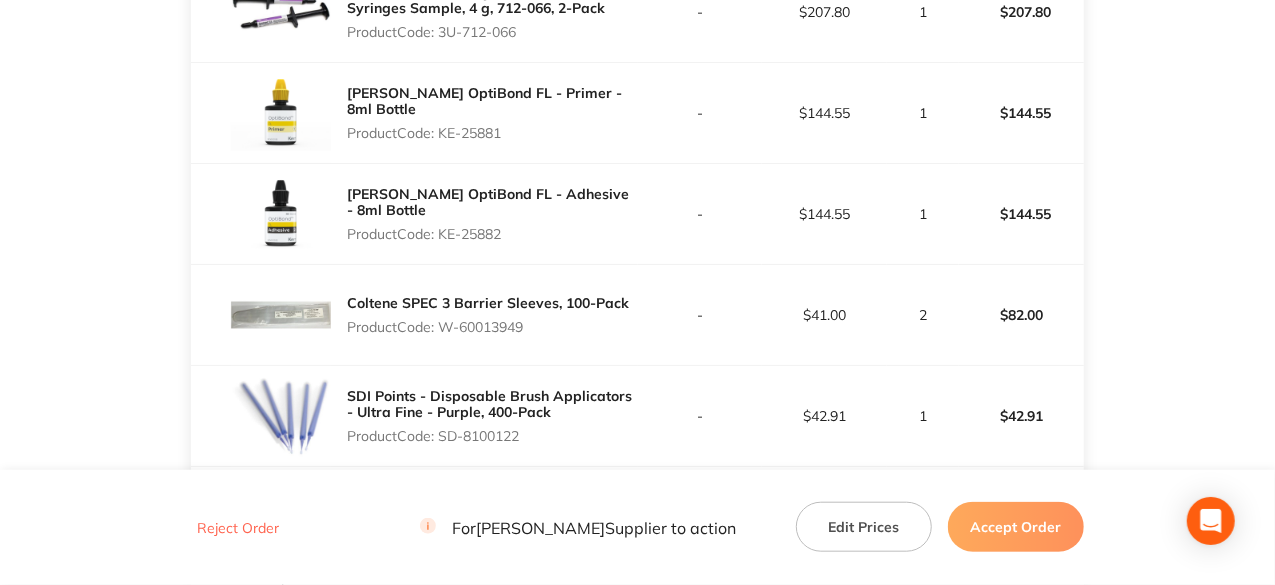 scroll, scrollTop: 700, scrollLeft: 0, axis: vertical 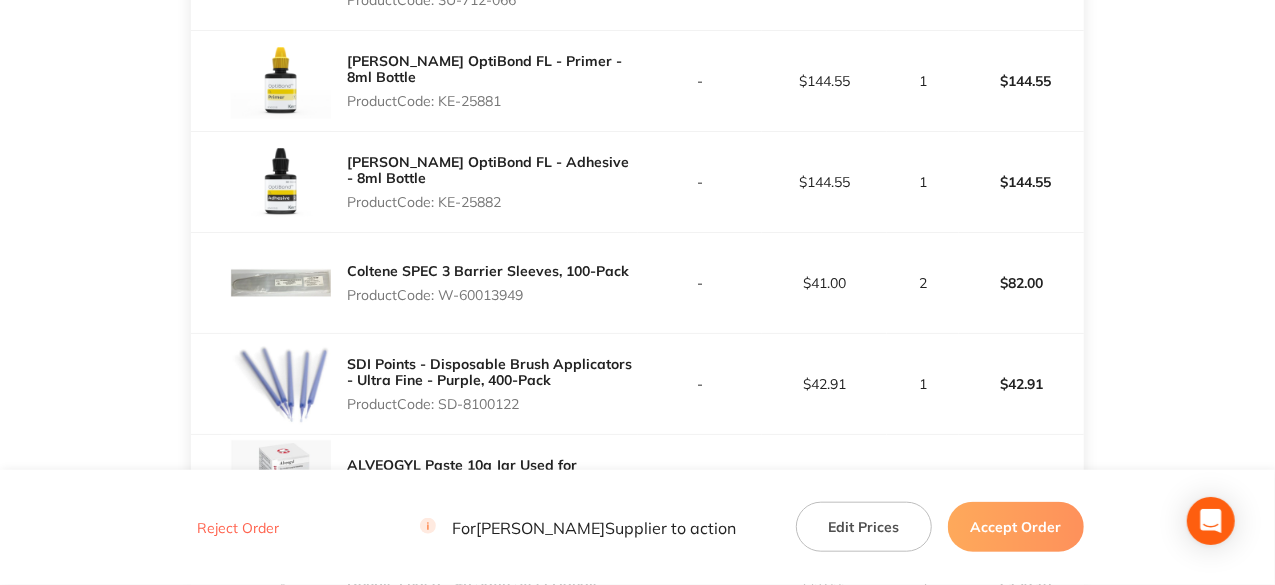 drag, startPoint x: 442, startPoint y: 294, endPoint x: 532, endPoint y: 299, distance: 90.13878 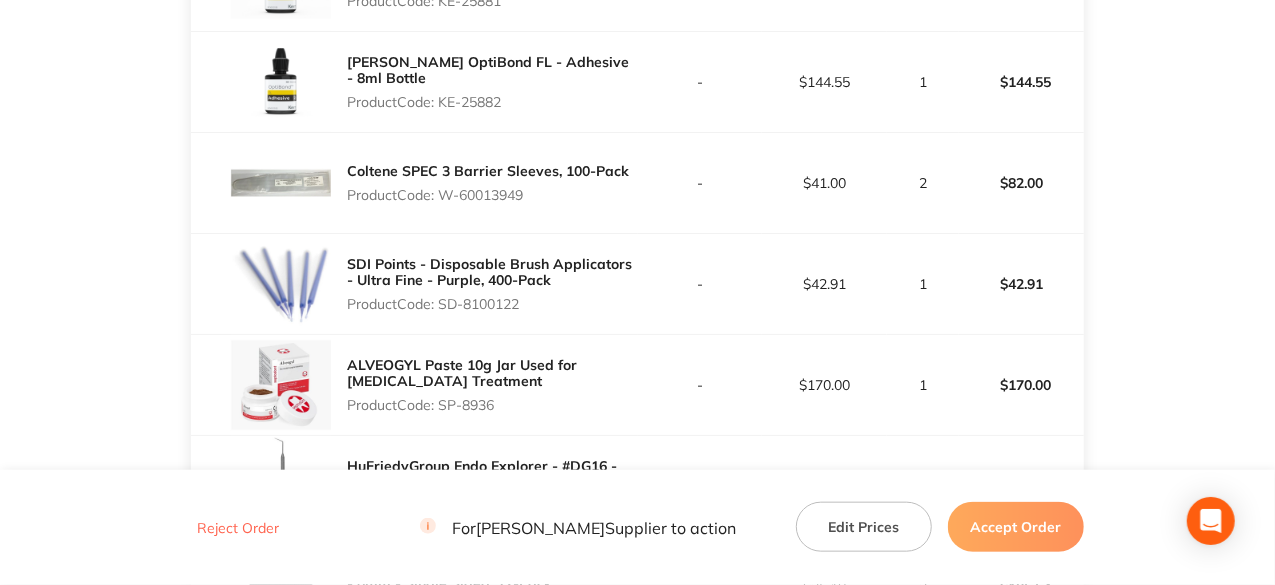 drag, startPoint x: 444, startPoint y: 304, endPoint x: 522, endPoint y: 303, distance: 78.00641 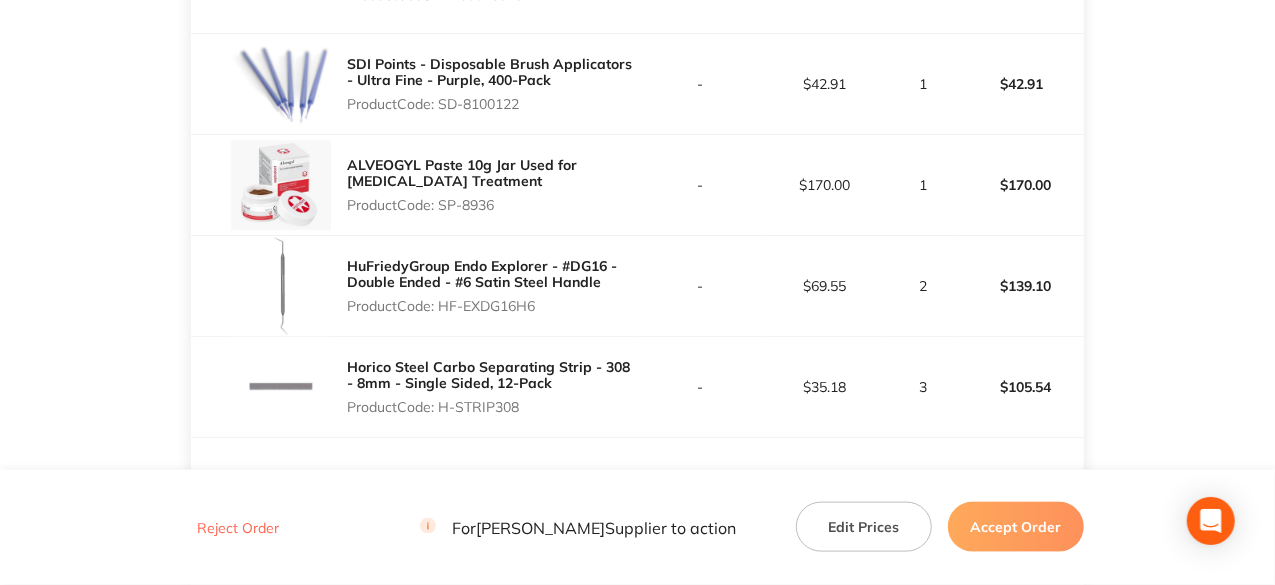 drag, startPoint x: 444, startPoint y: 205, endPoint x: 498, endPoint y: 205, distance: 54 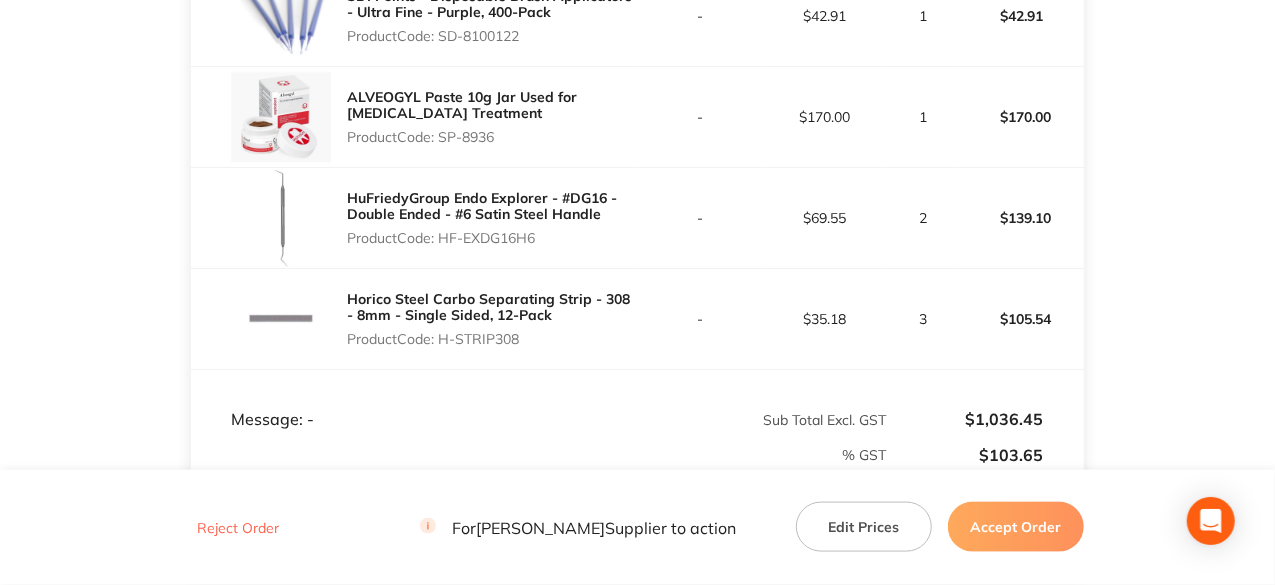 scroll, scrollTop: 1100, scrollLeft: 0, axis: vertical 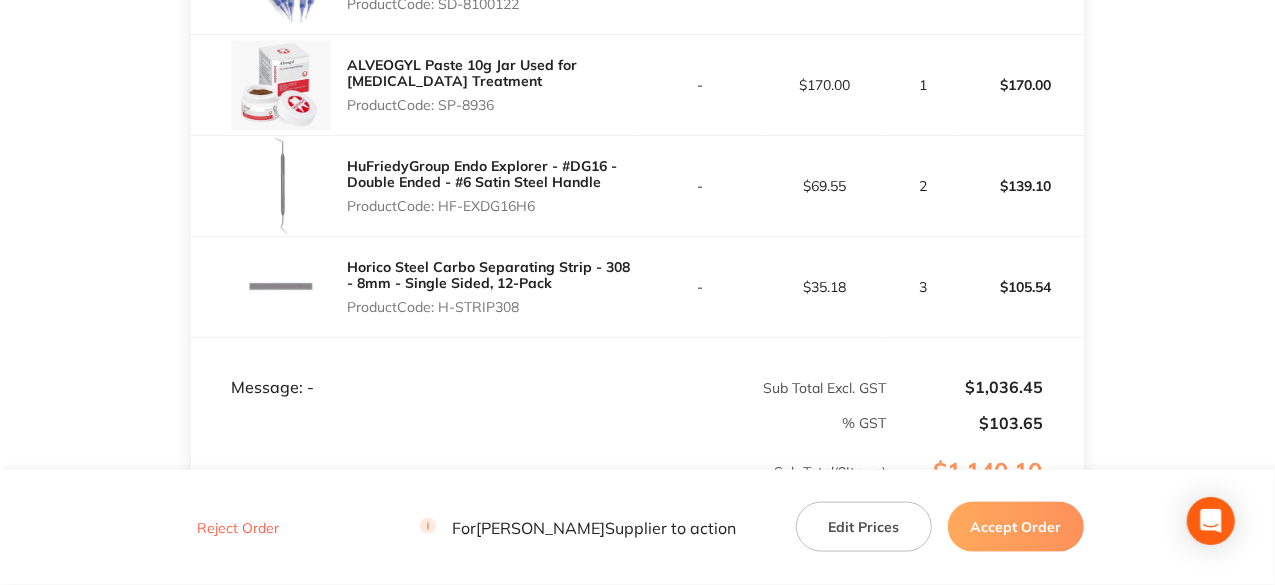 drag, startPoint x: 438, startPoint y: 305, endPoint x: 524, endPoint y: 306, distance: 86.00581 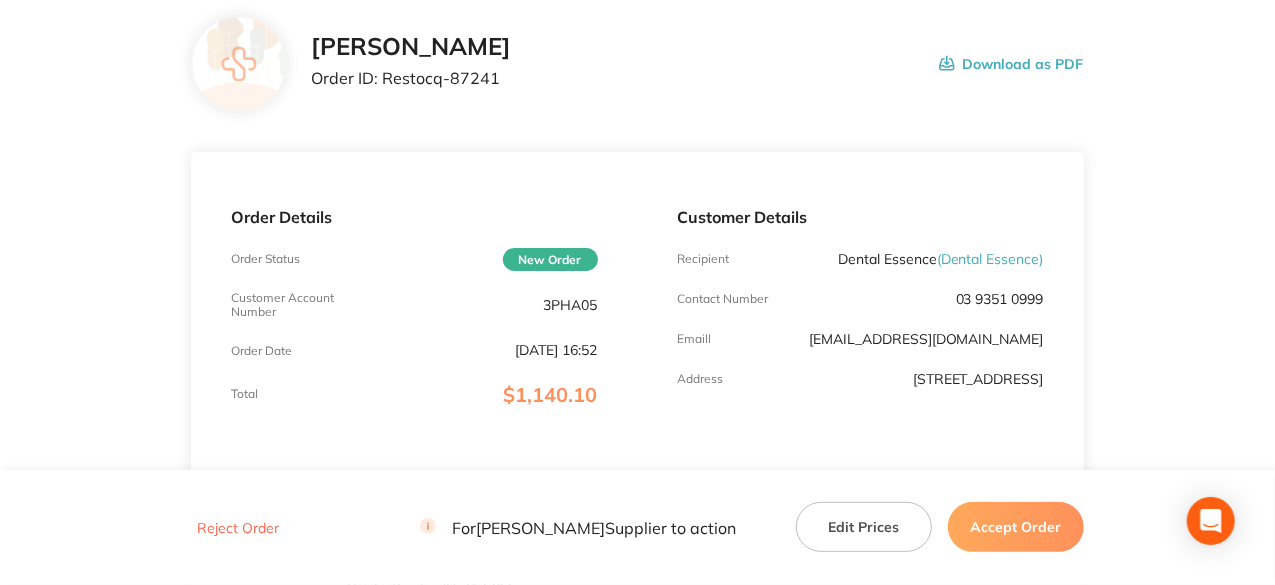 scroll, scrollTop: 200, scrollLeft: 0, axis: vertical 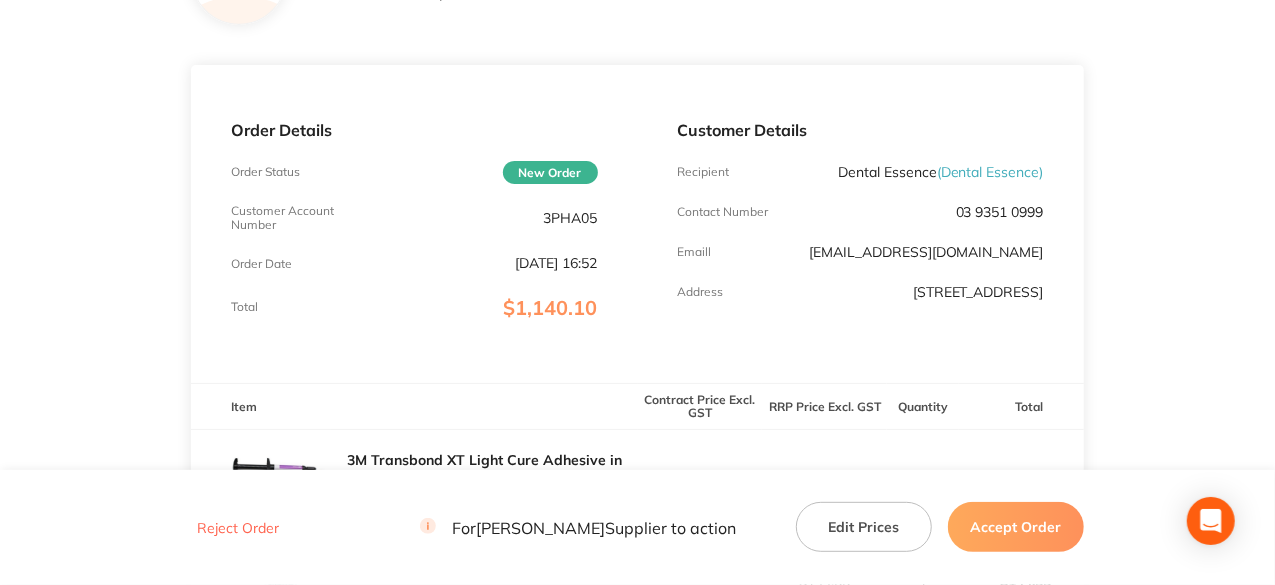 click on "Accept Order" at bounding box center [1016, 527] 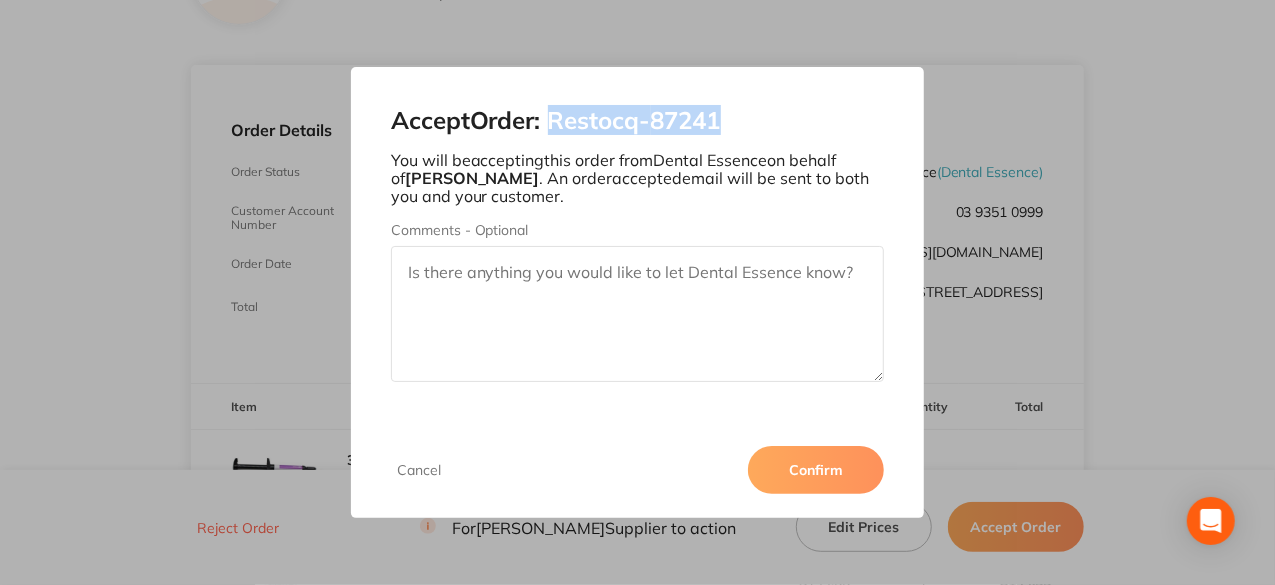 drag, startPoint x: 741, startPoint y: 130, endPoint x: 559, endPoint y: 125, distance: 182.06866 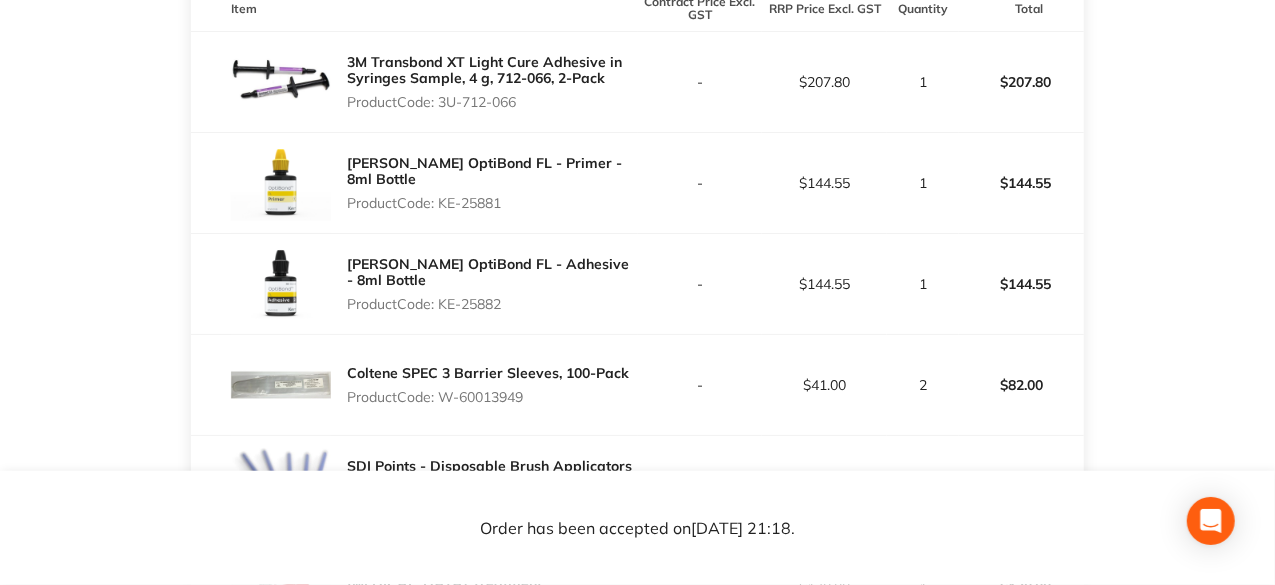 scroll, scrollTop: 600, scrollLeft: 0, axis: vertical 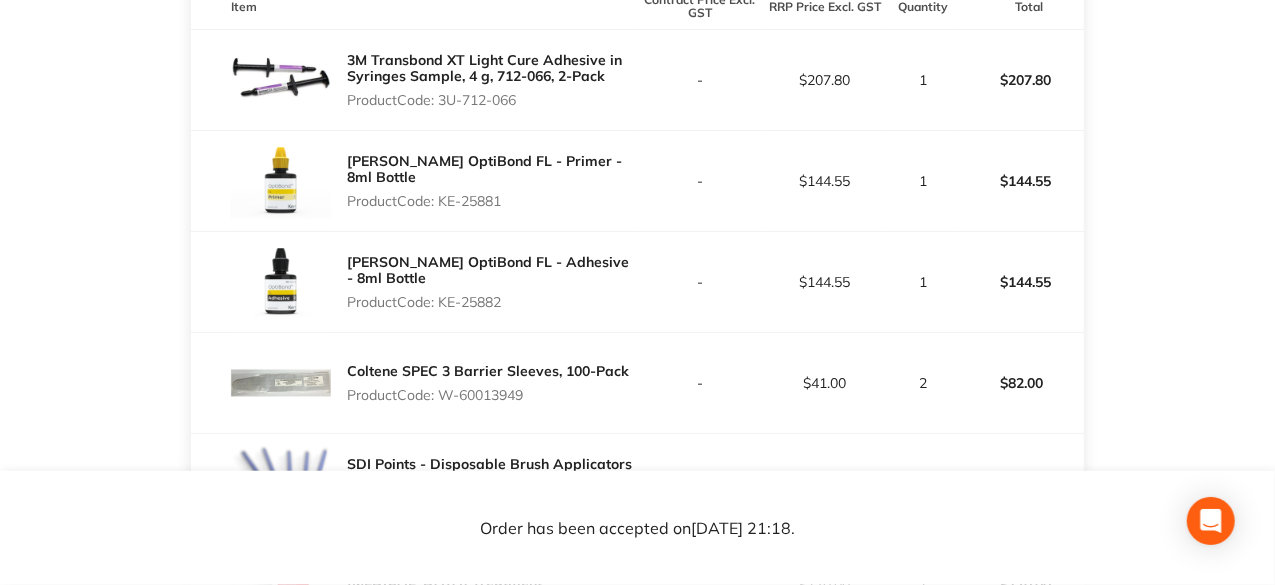 drag, startPoint x: 524, startPoint y: 107, endPoint x: 441, endPoint y: 110, distance: 83.0542 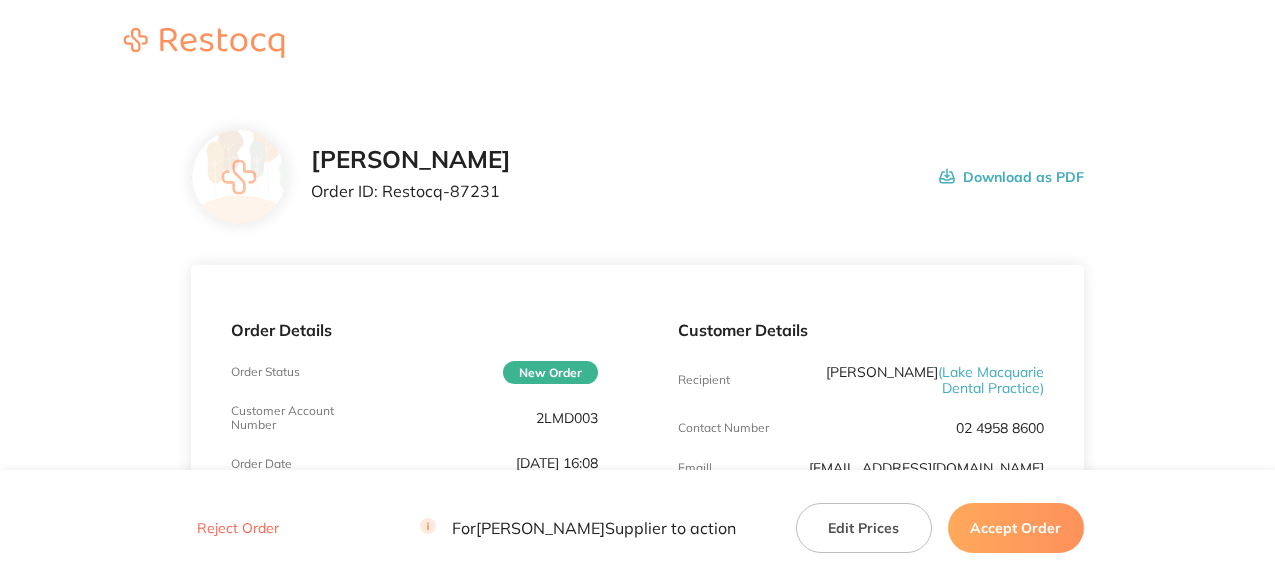 scroll, scrollTop: 0, scrollLeft: 0, axis: both 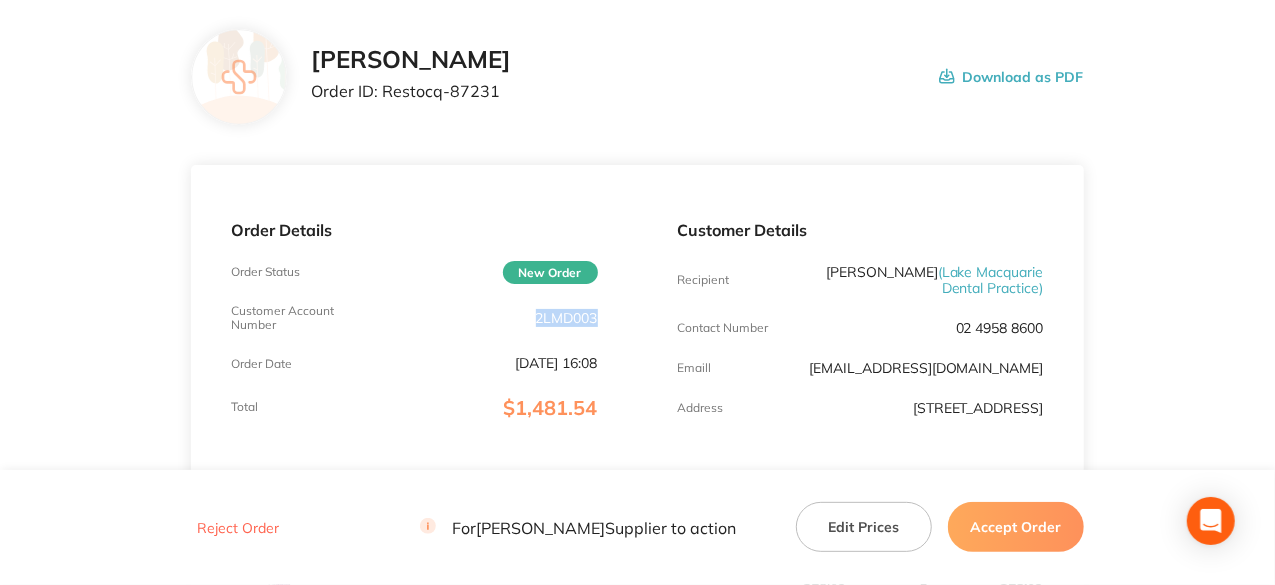 drag, startPoint x: 598, startPoint y: 322, endPoint x: 532, endPoint y: 319, distance: 66.068146 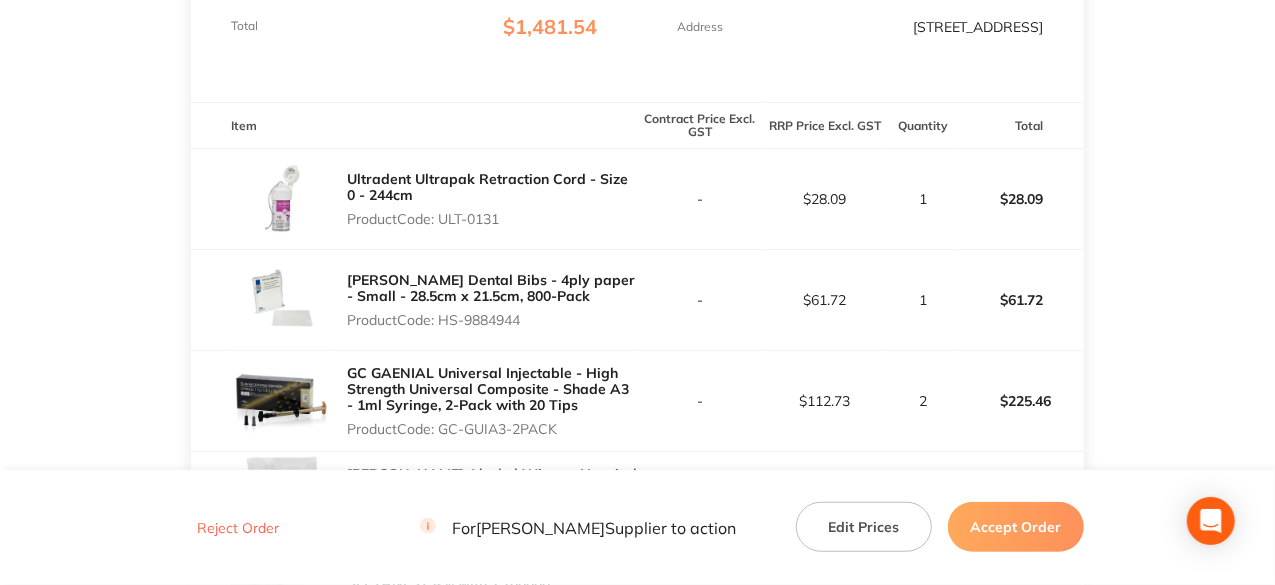 scroll, scrollTop: 500, scrollLeft: 0, axis: vertical 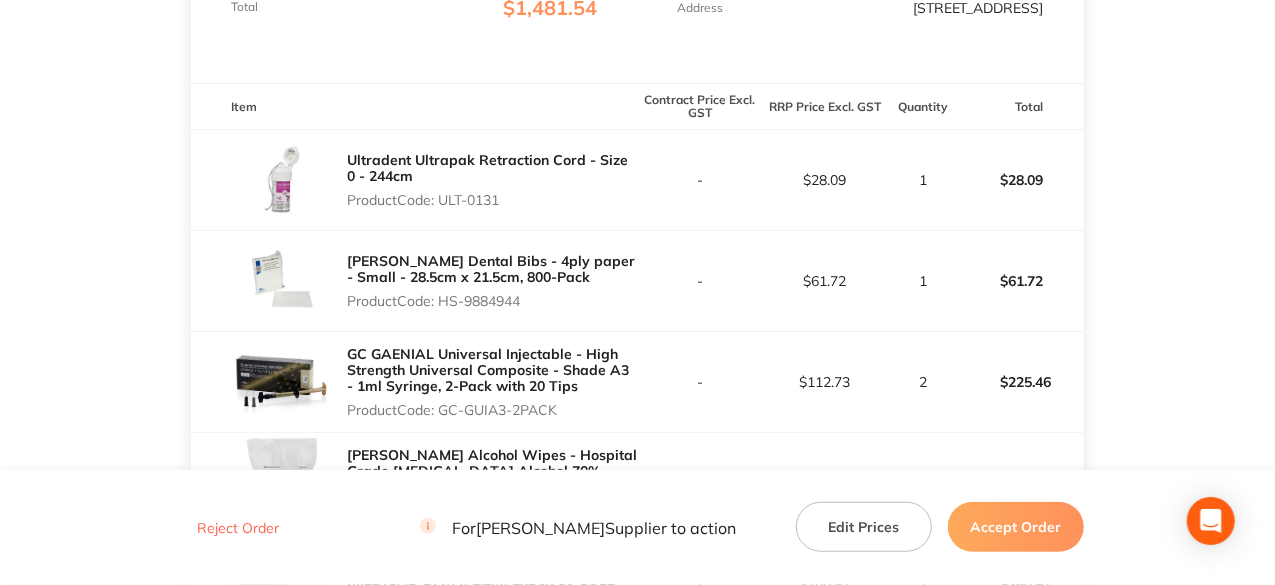 drag, startPoint x: 441, startPoint y: 215, endPoint x: 505, endPoint y: 215, distance: 64 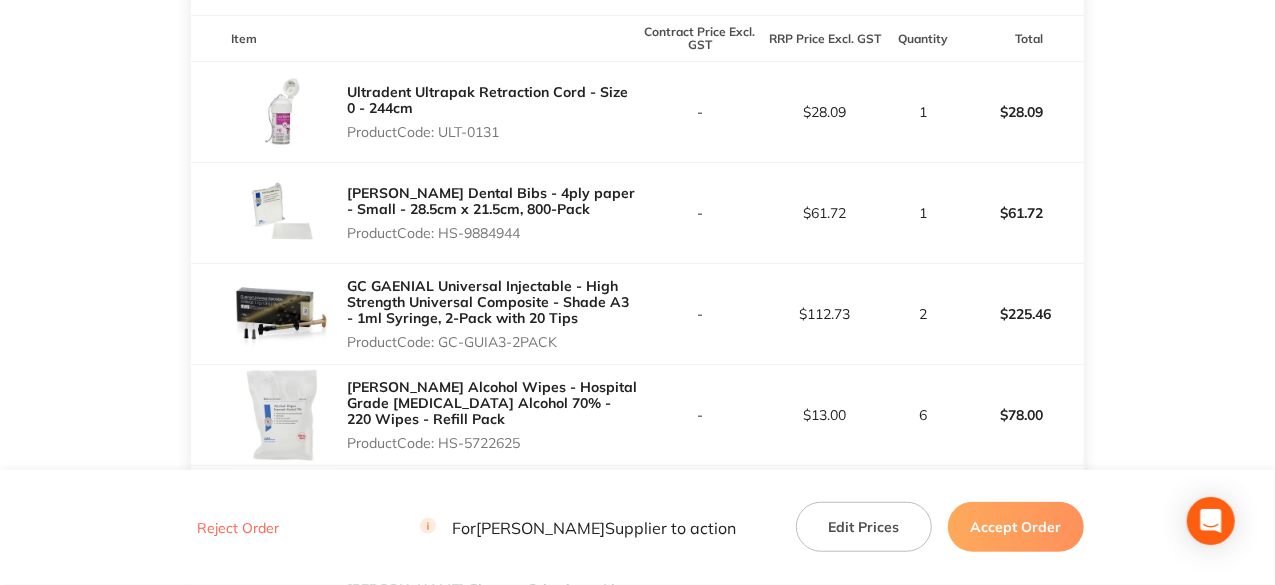 scroll, scrollTop: 600, scrollLeft: 0, axis: vertical 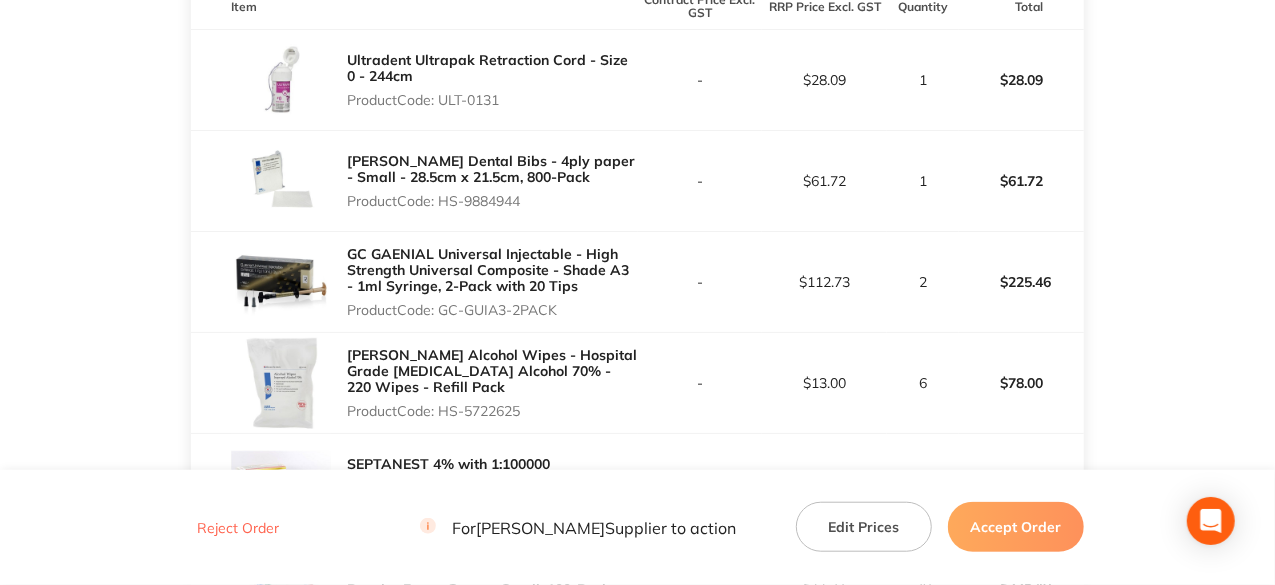 drag, startPoint x: 444, startPoint y: 325, endPoint x: 566, endPoint y: 325, distance: 122 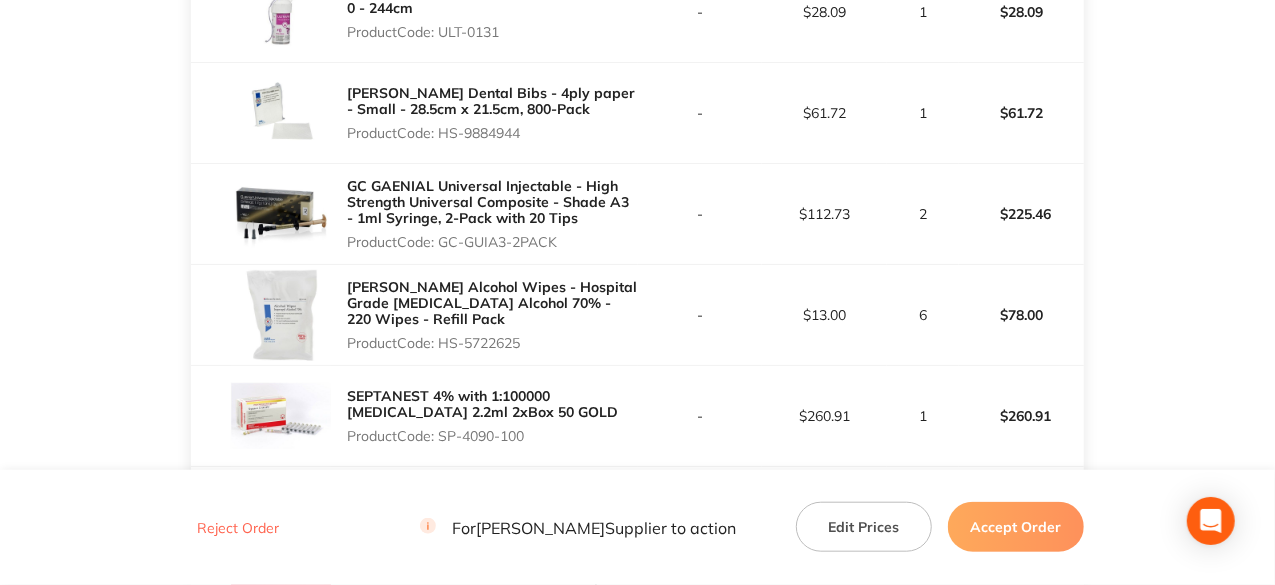 scroll, scrollTop: 700, scrollLeft: 0, axis: vertical 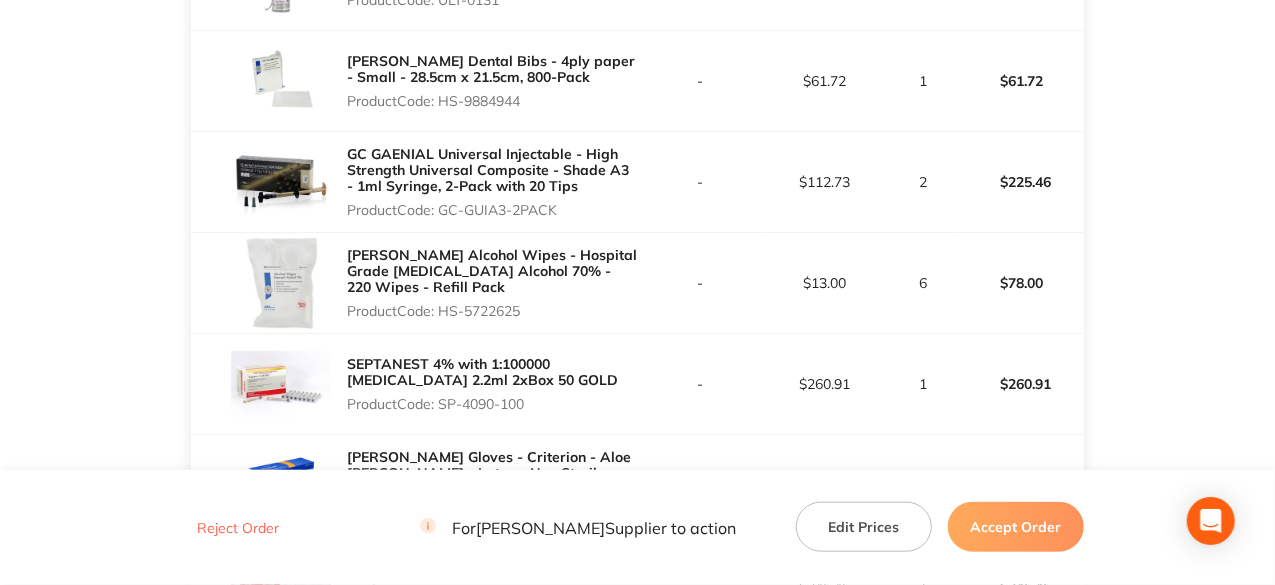 drag, startPoint x: 439, startPoint y: 325, endPoint x: 529, endPoint y: 323, distance: 90.02222 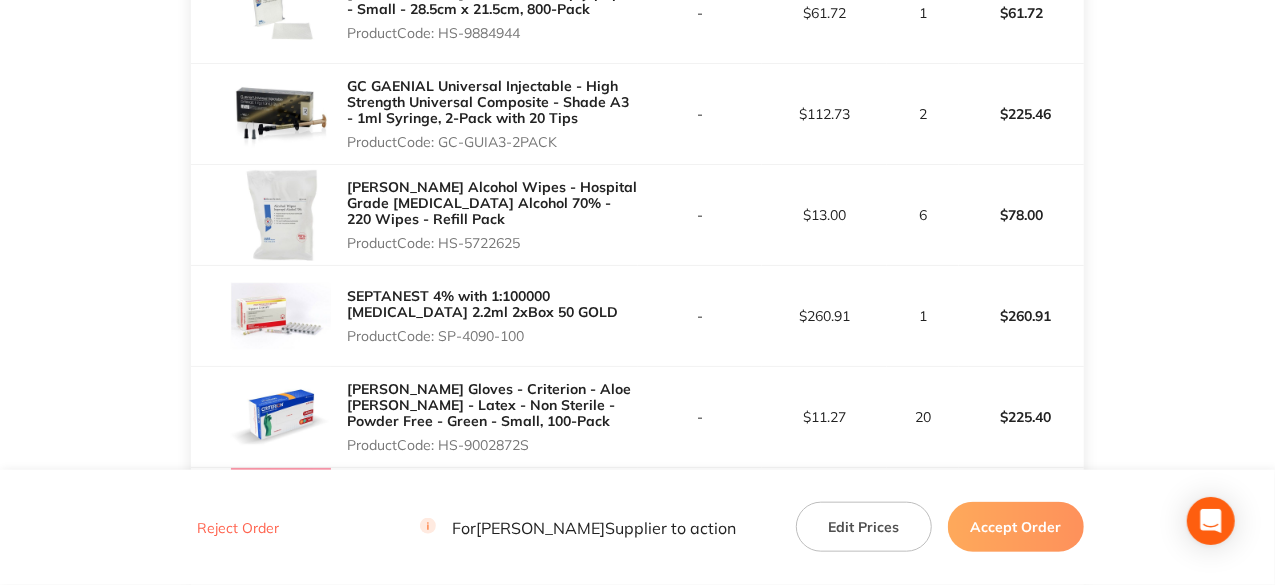 scroll, scrollTop: 800, scrollLeft: 0, axis: vertical 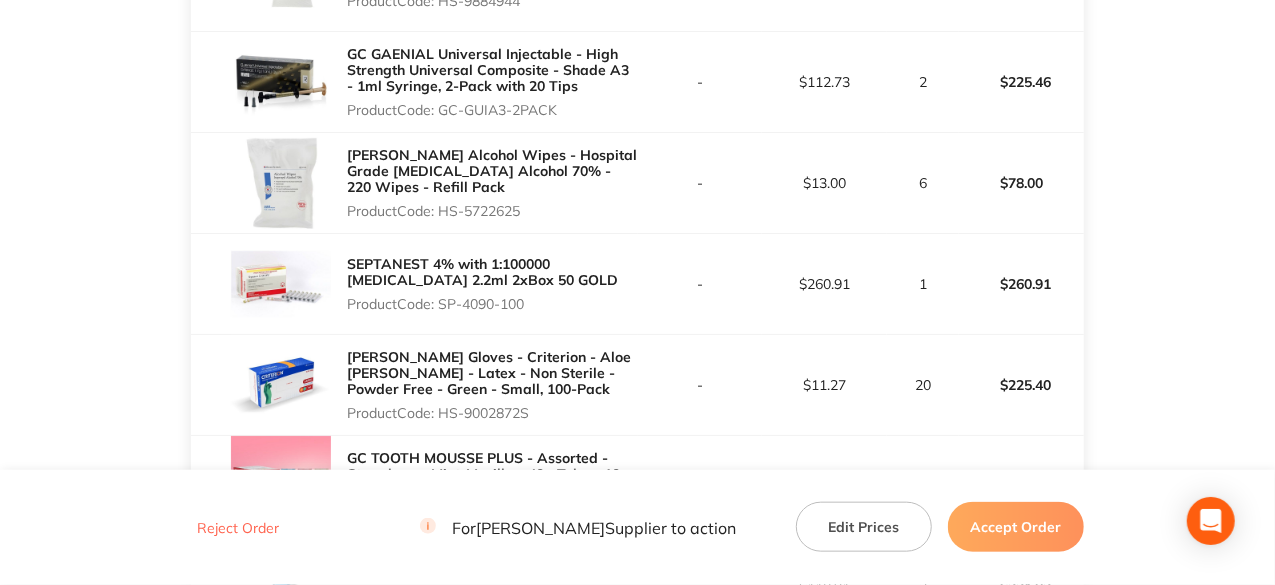 drag, startPoint x: 443, startPoint y: 315, endPoint x: 536, endPoint y: 316, distance: 93.00538 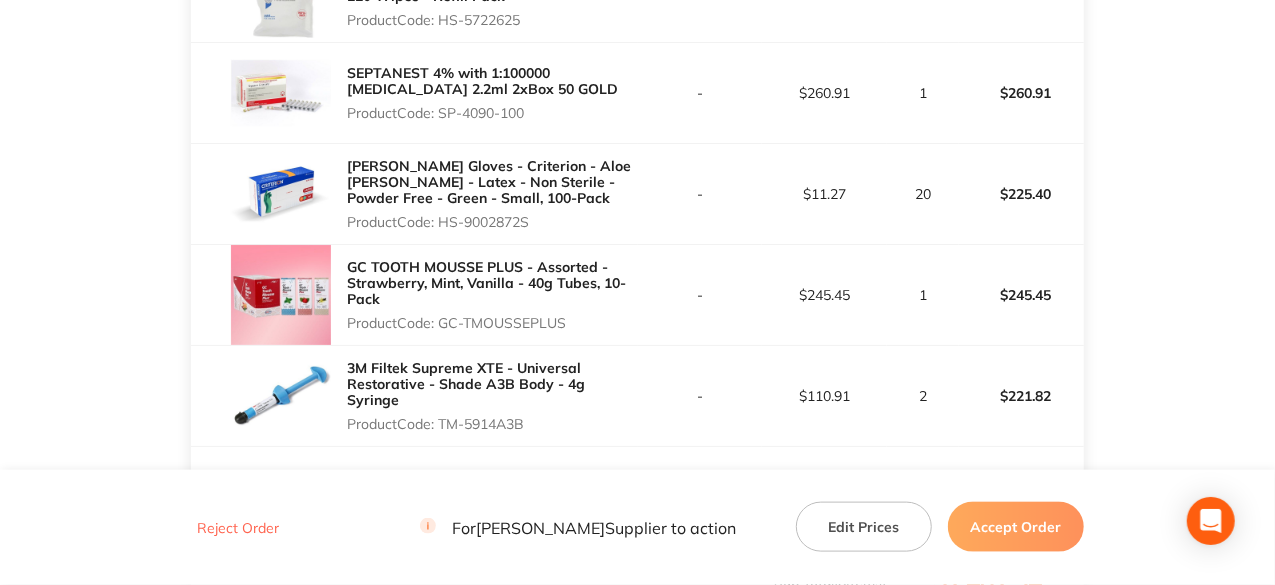 scroll, scrollTop: 1000, scrollLeft: 0, axis: vertical 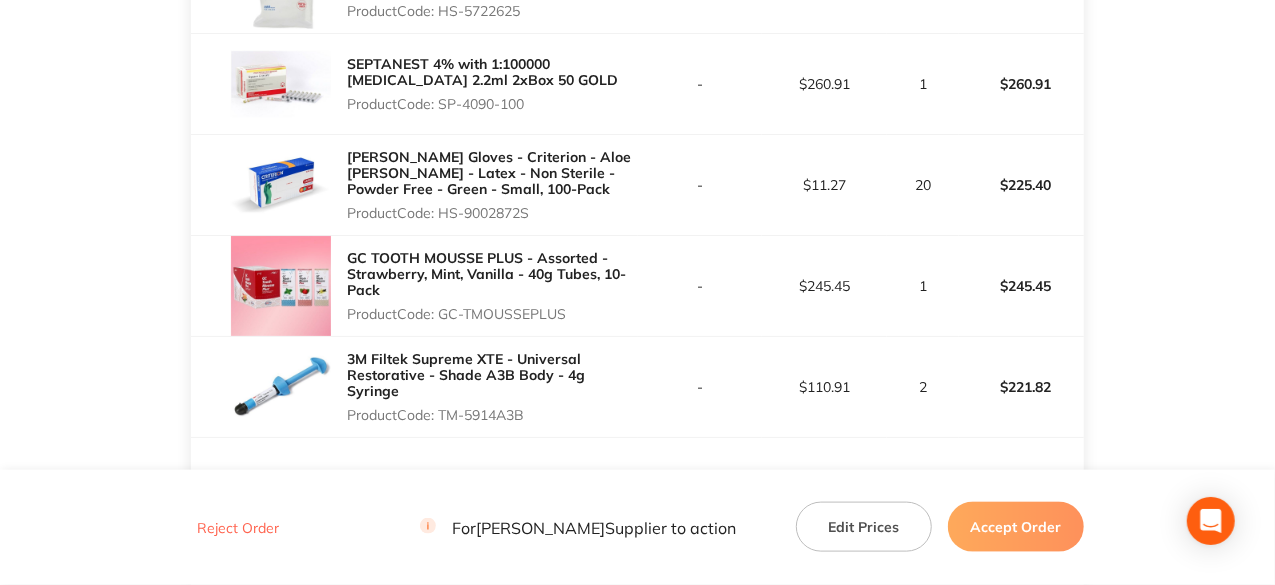 drag, startPoint x: 444, startPoint y: 225, endPoint x: 540, endPoint y: 228, distance: 96.04687 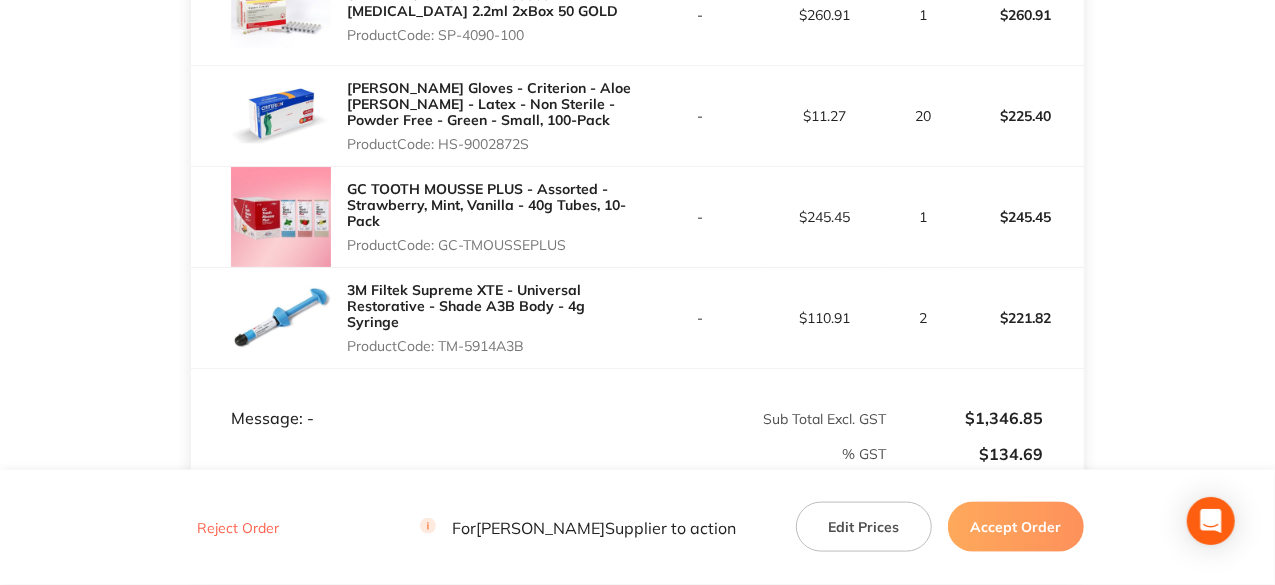 scroll, scrollTop: 1100, scrollLeft: 0, axis: vertical 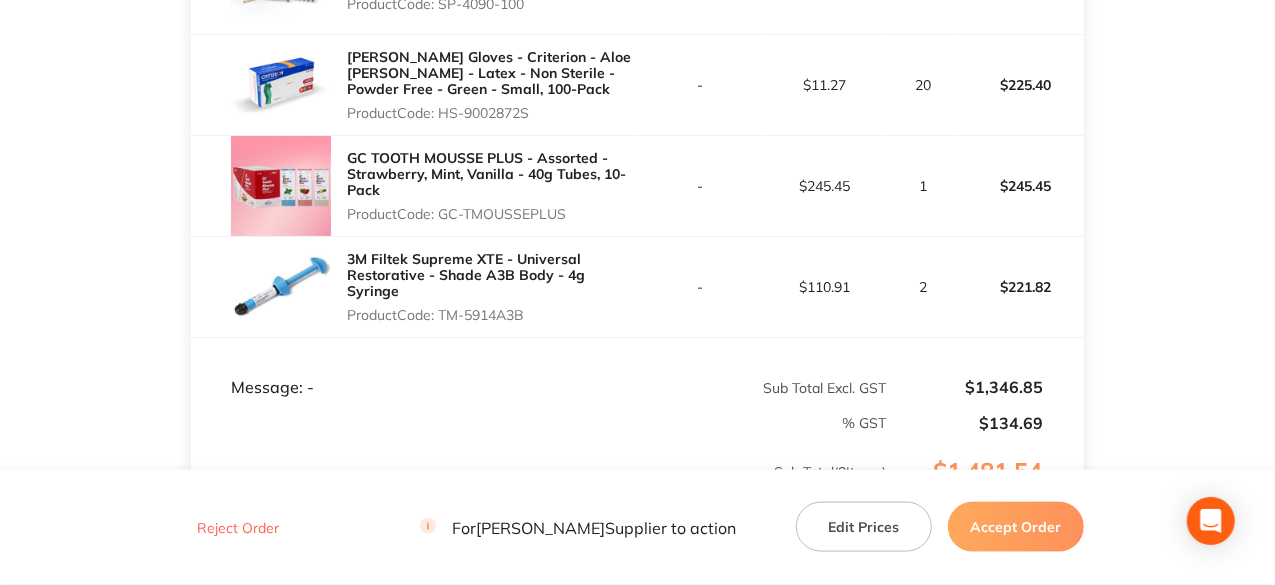 drag, startPoint x: 444, startPoint y: 229, endPoint x: 578, endPoint y: 225, distance: 134.0597 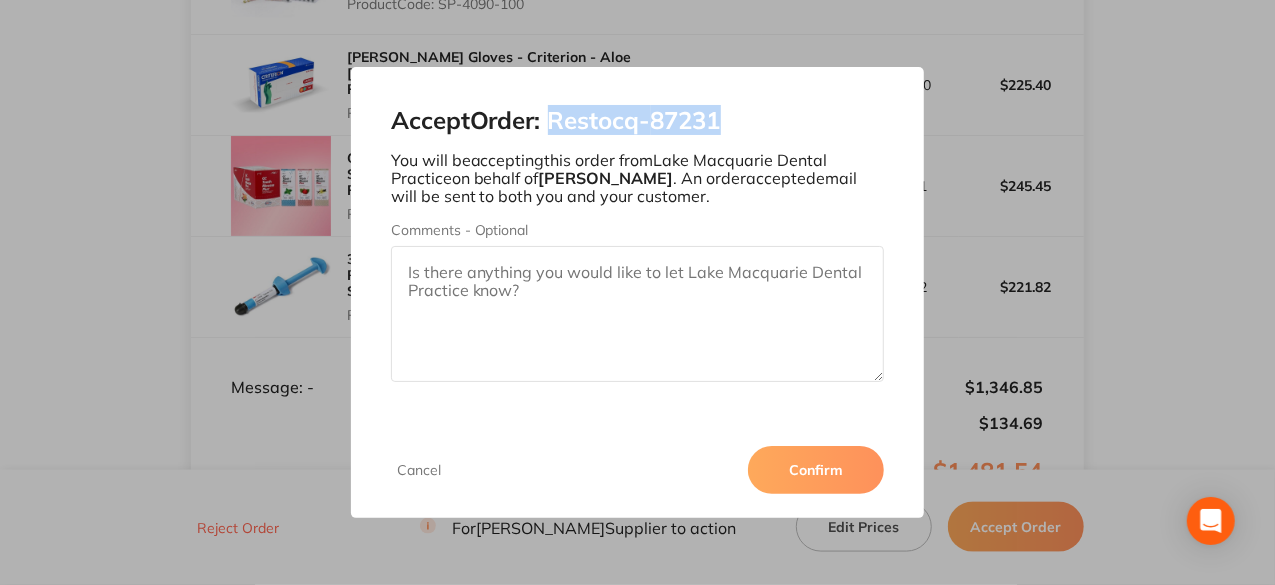 drag, startPoint x: 736, startPoint y: 118, endPoint x: 558, endPoint y: 120, distance: 178.01123 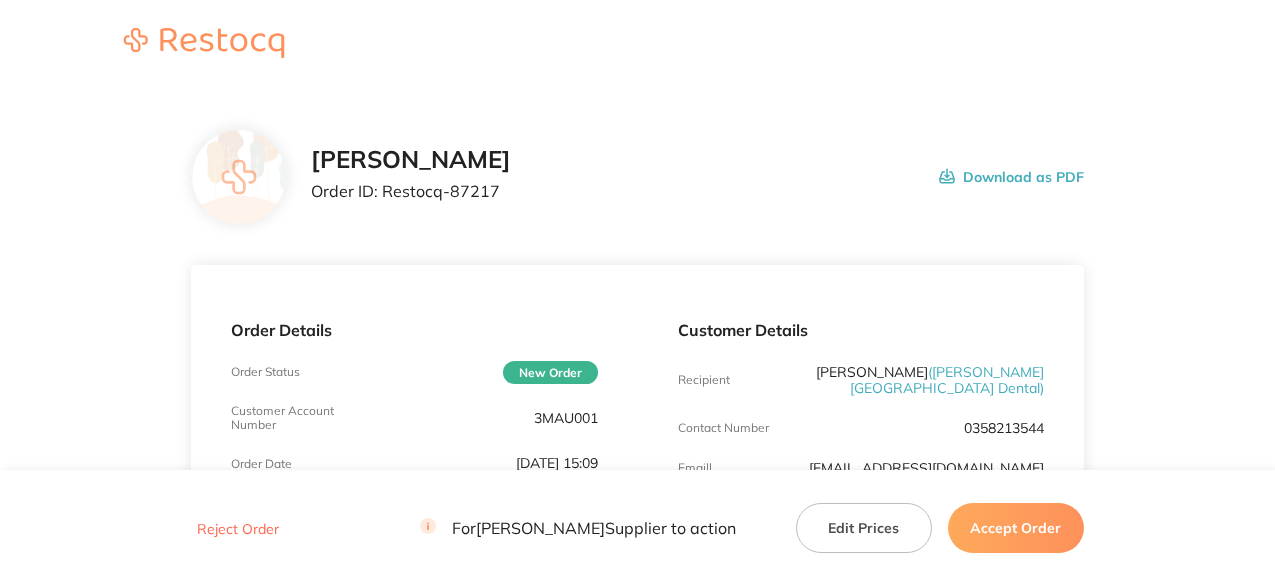 scroll, scrollTop: 0, scrollLeft: 0, axis: both 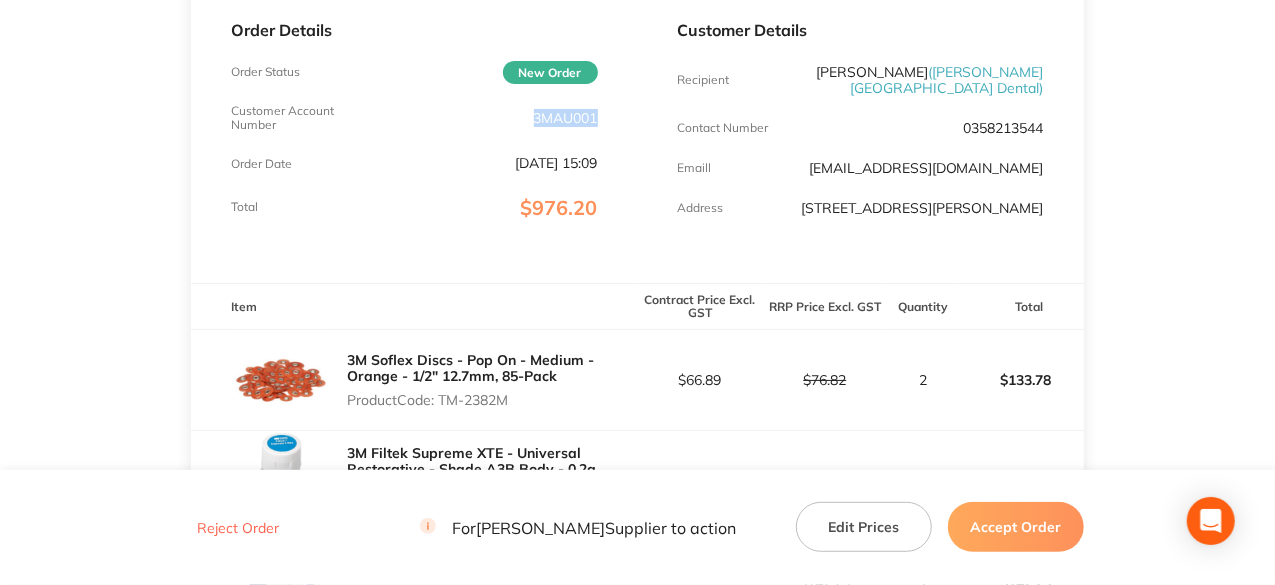 drag, startPoint x: 598, startPoint y: 123, endPoint x: 531, endPoint y: 119, distance: 67.11929 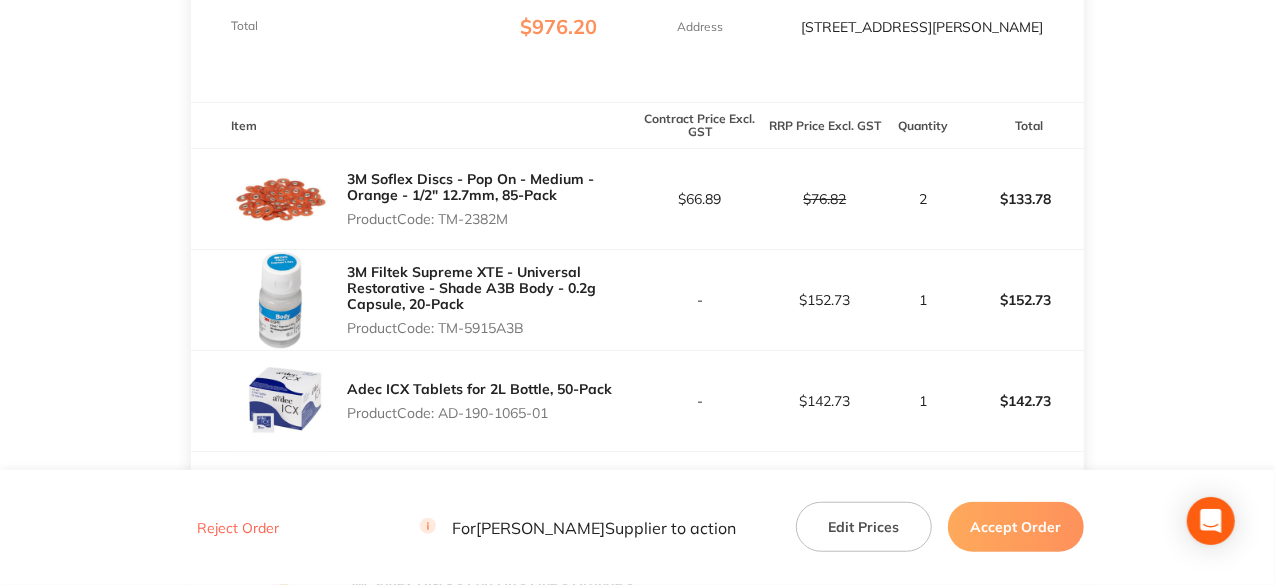scroll, scrollTop: 600, scrollLeft: 0, axis: vertical 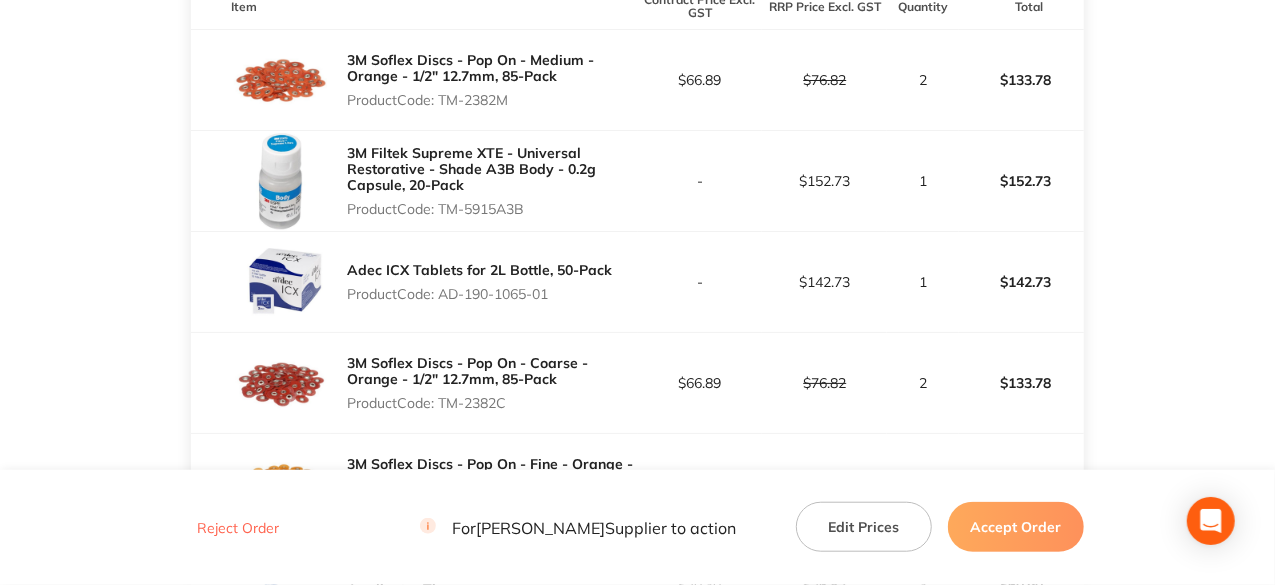 drag, startPoint x: 442, startPoint y: 97, endPoint x: 514, endPoint y: 93, distance: 72.11102 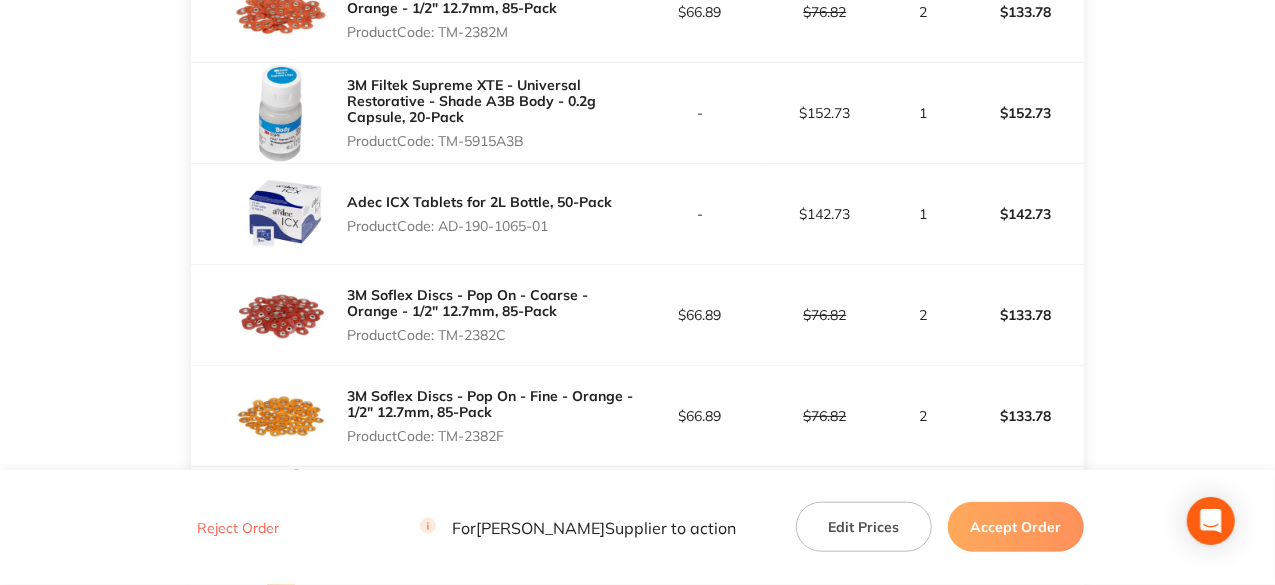 scroll, scrollTop: 700, scrollLeft: 0, axis: vertical 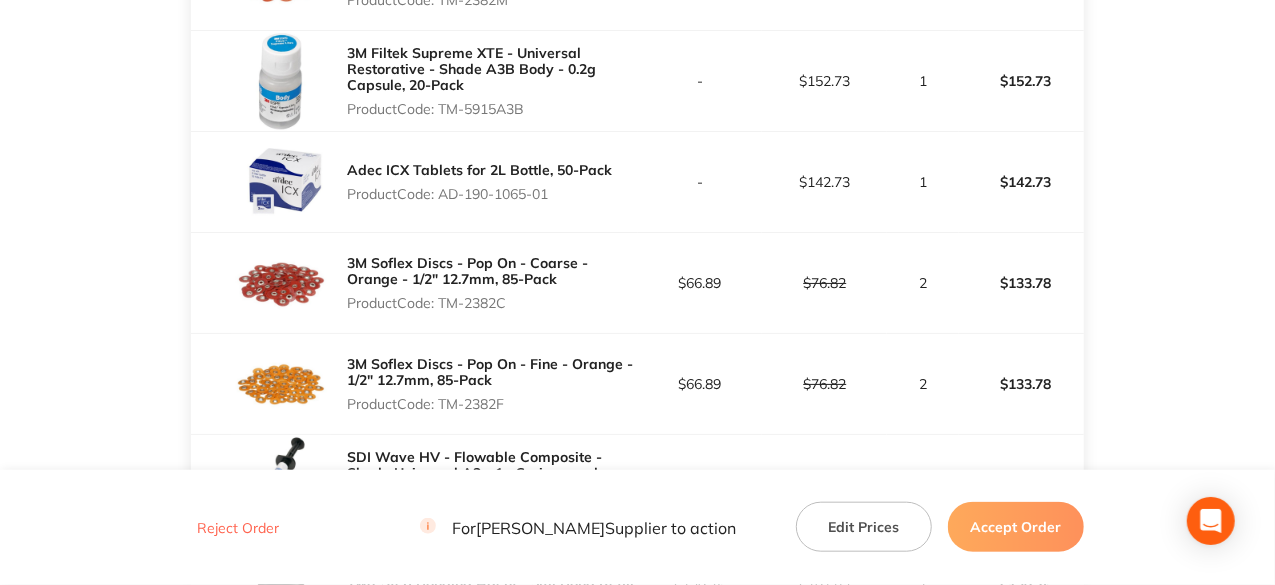 drag, startPoint x: 443, startPoint y: 302, endPoint x: 516, endPoint y: 308, distance: 73.24616 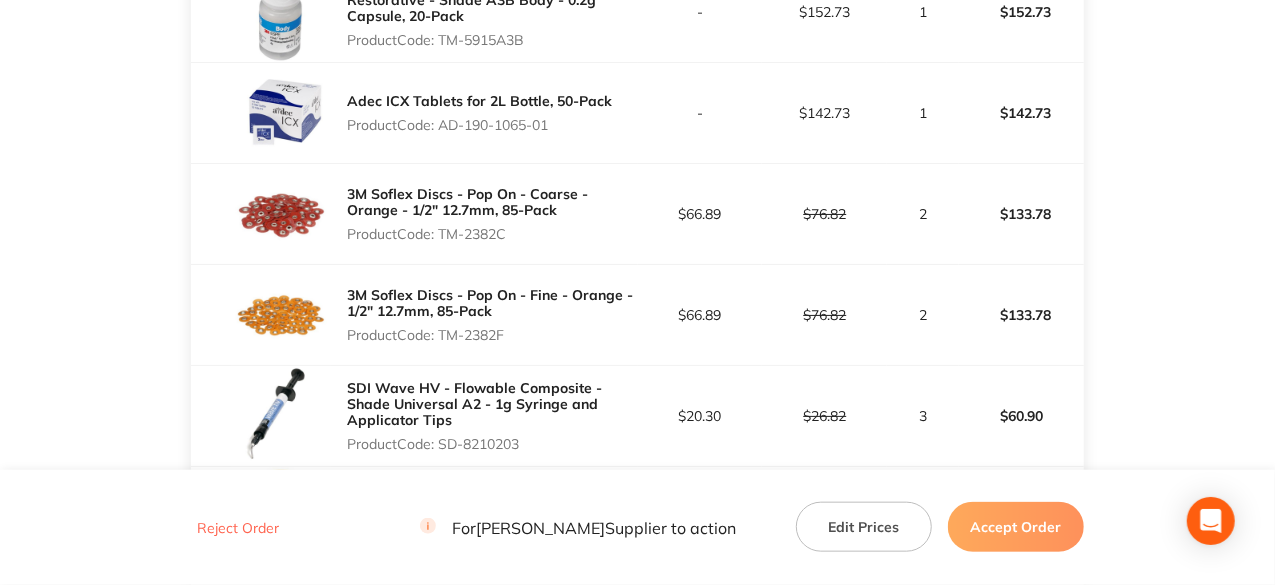 scroll, scrollTop: 800, scrollLeft: 0, axis: vertical 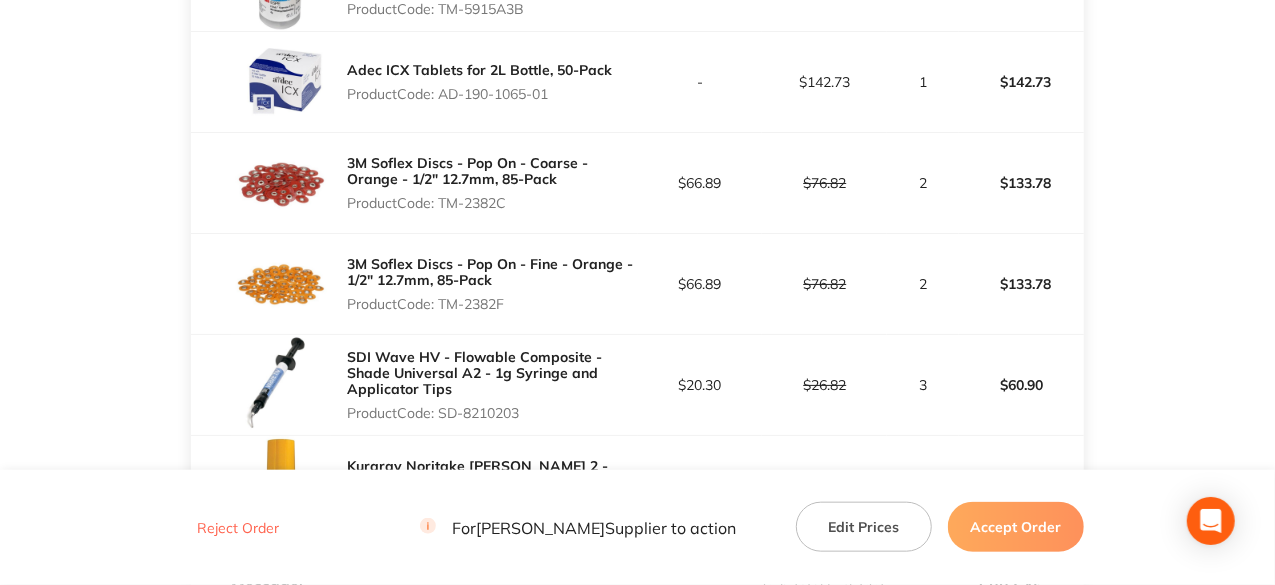 drag, startPoint x: 444, startPoint y: 305, endPoint x: 514, endPoint y: 297, distance: 70.45566 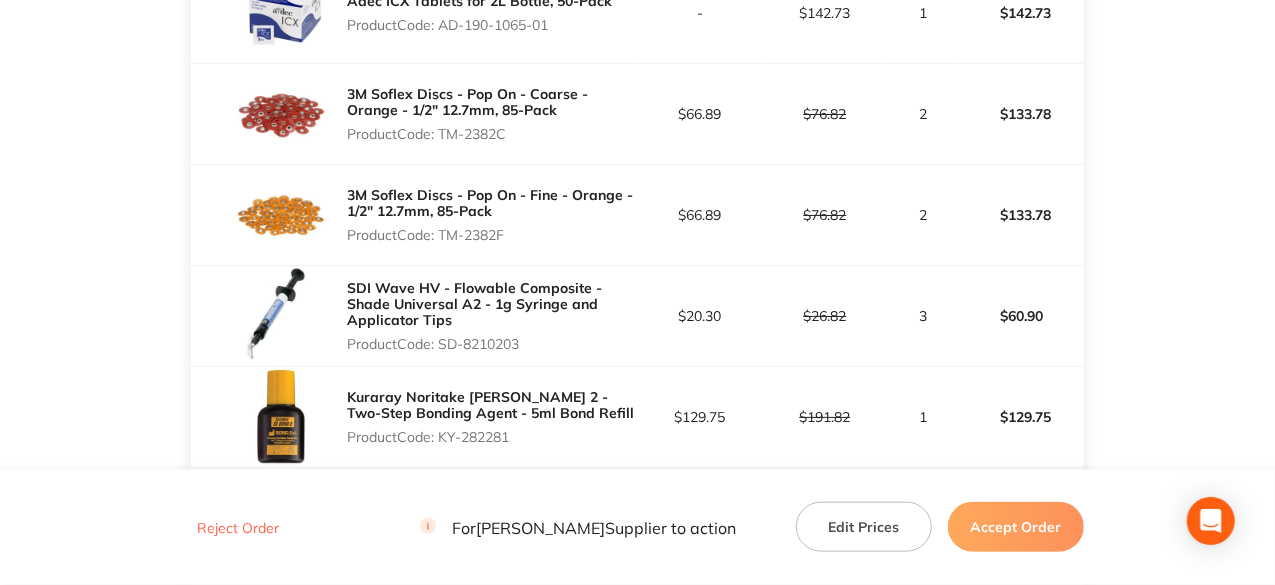 scroll, scrollTop: 900, scrollLeft: 0, axis: vertical 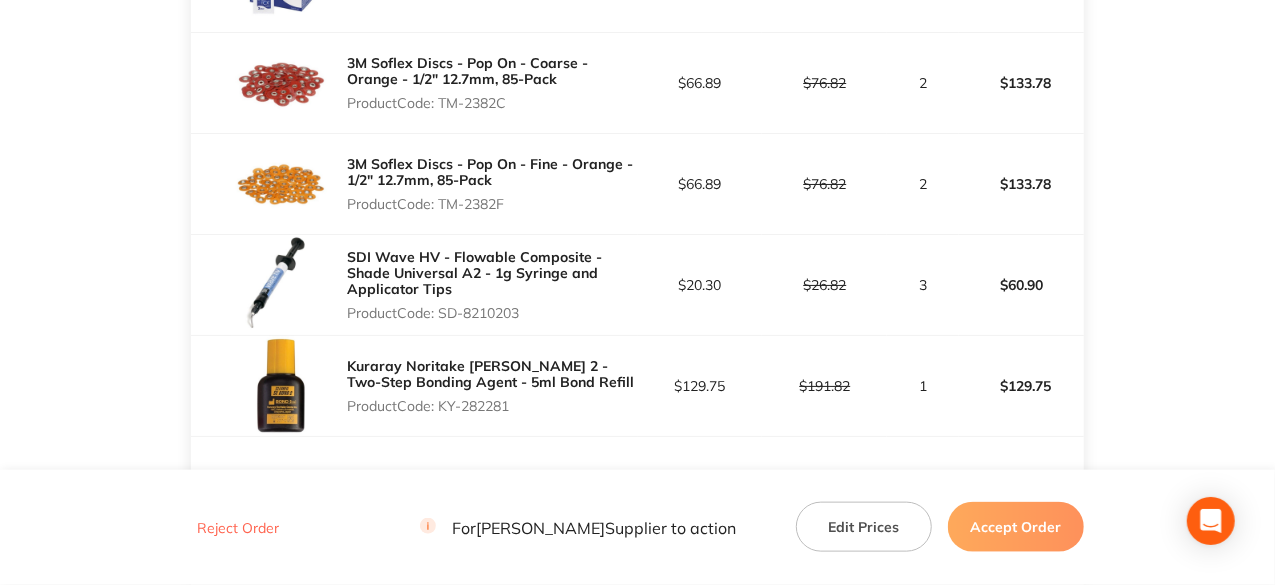 drag, startPoint x: 444, startPoint y: 311, endPoint x: 530, endPoint y: 311, distance: 86 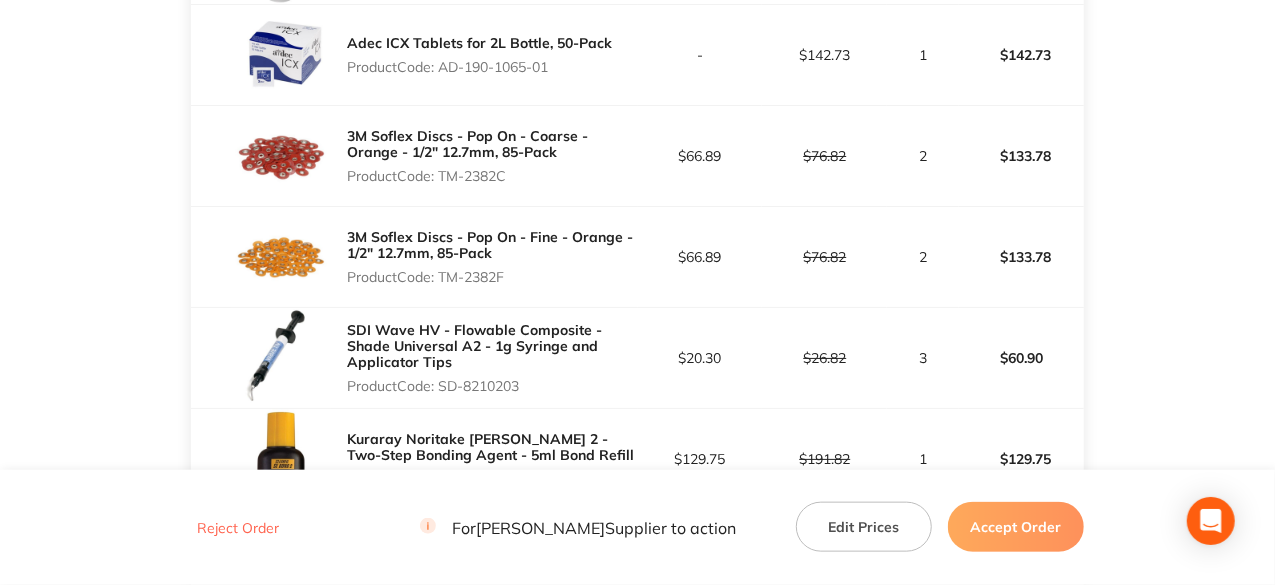 scroll, scrollTop: 900, scrollLeft: 0, axis: vertical 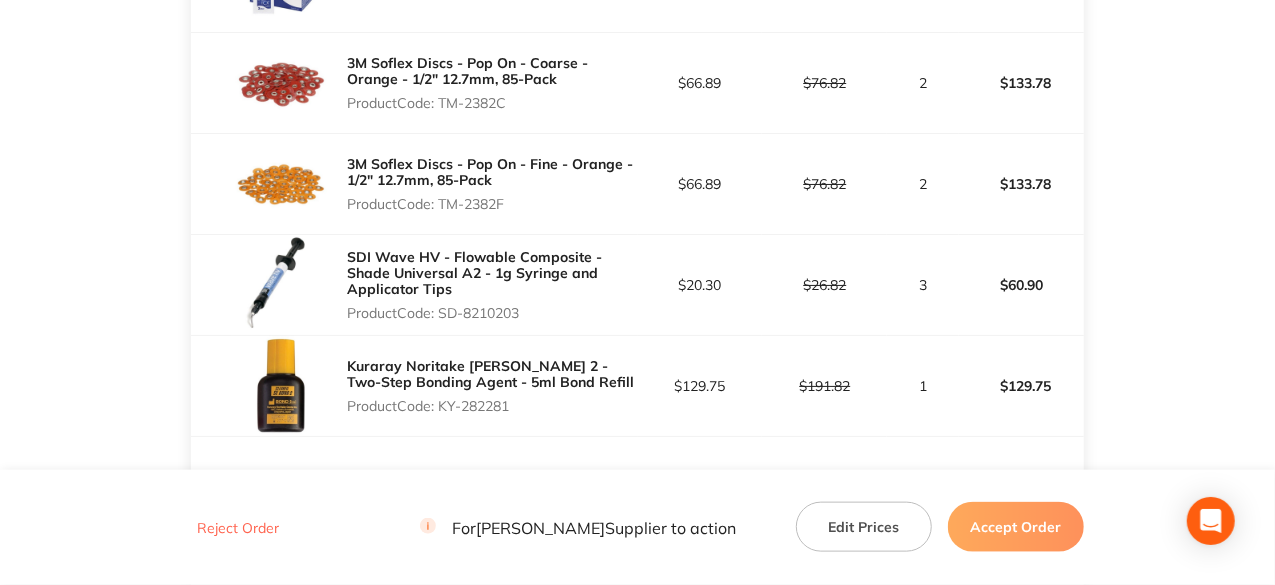 click on "Accept Order" at bounding box center [1016, 527] 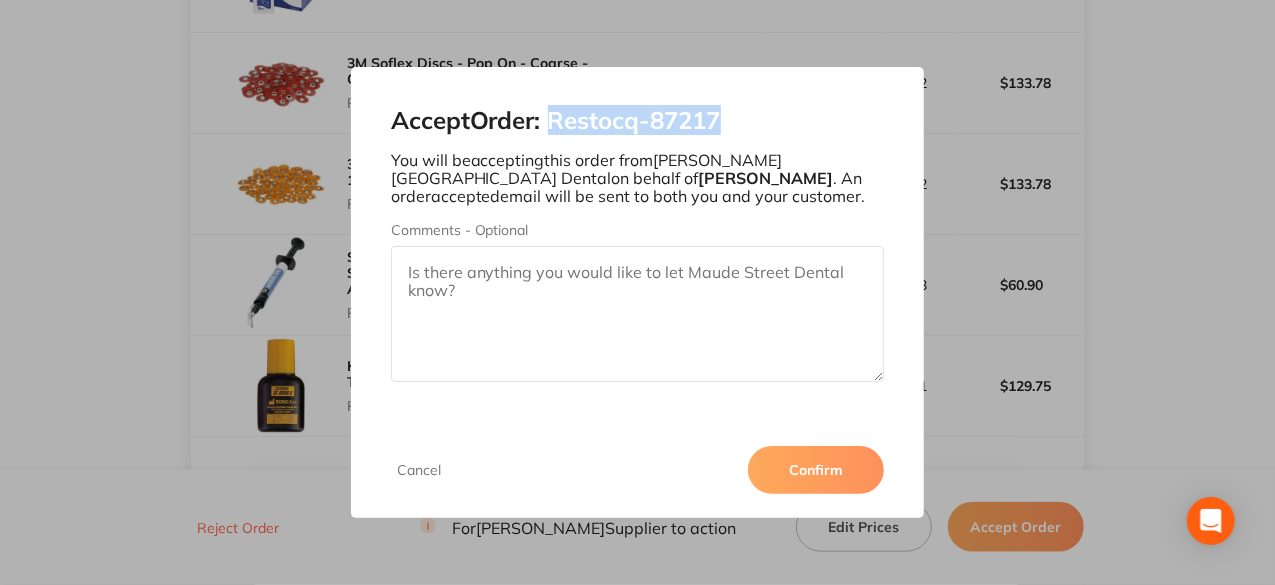 drag, startPoint x: 736, startPoint y: 118, endPoint x: 559, endPoint y: 120, distance: 177.01129 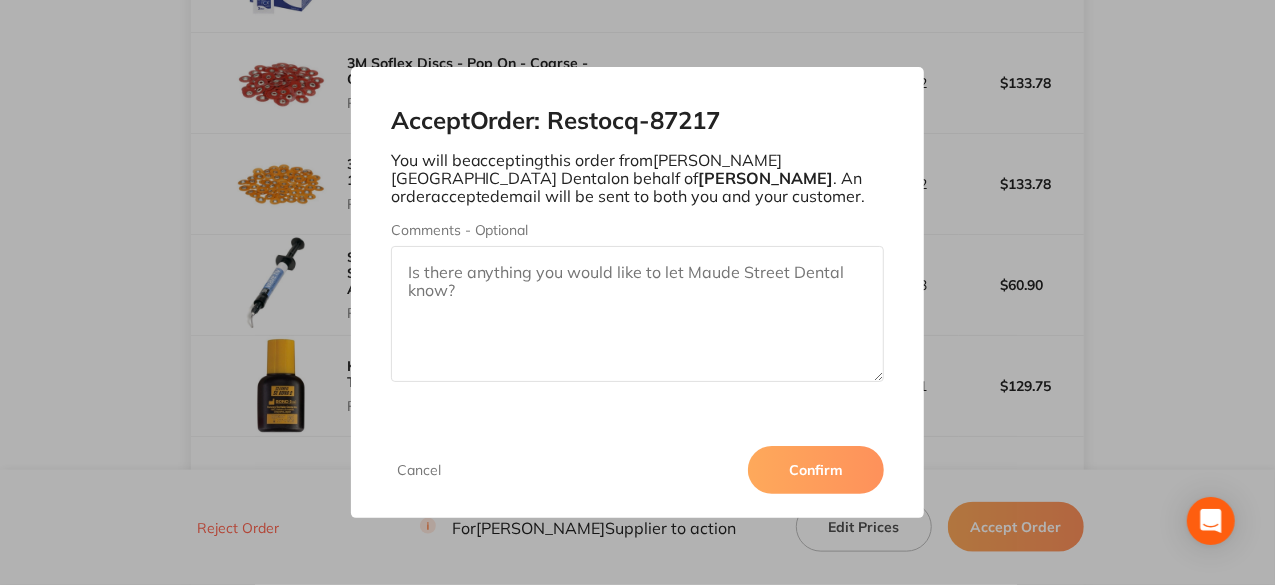 drag, startPoint x: 784, startPoint y: 499, endPoint x: 785, endPoint y: 481, distance: 18.027756 